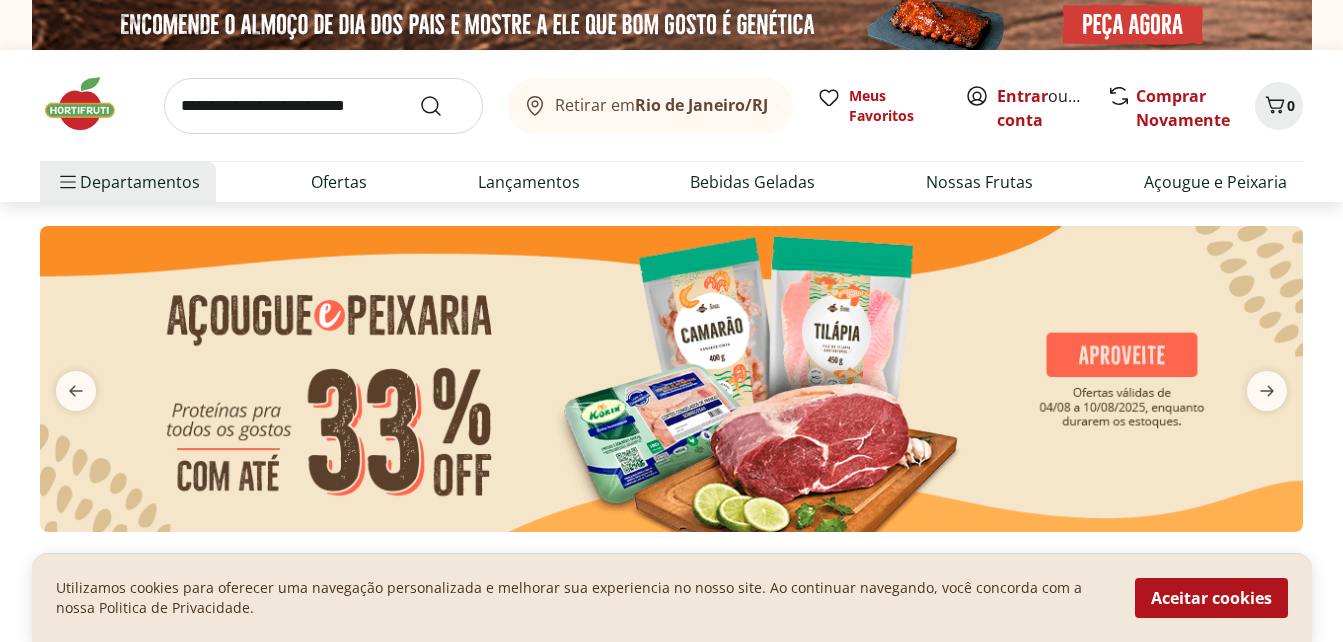 scroll, scrollTop: 0, scrollLeft: 0, axis: both 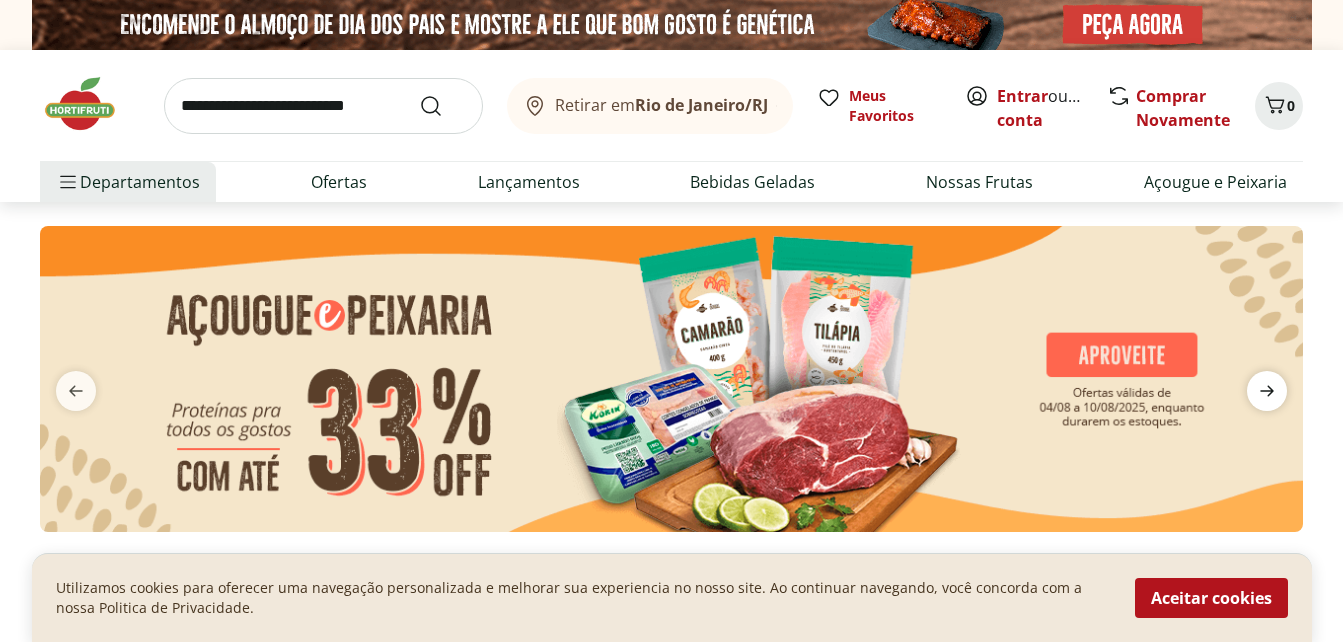 click 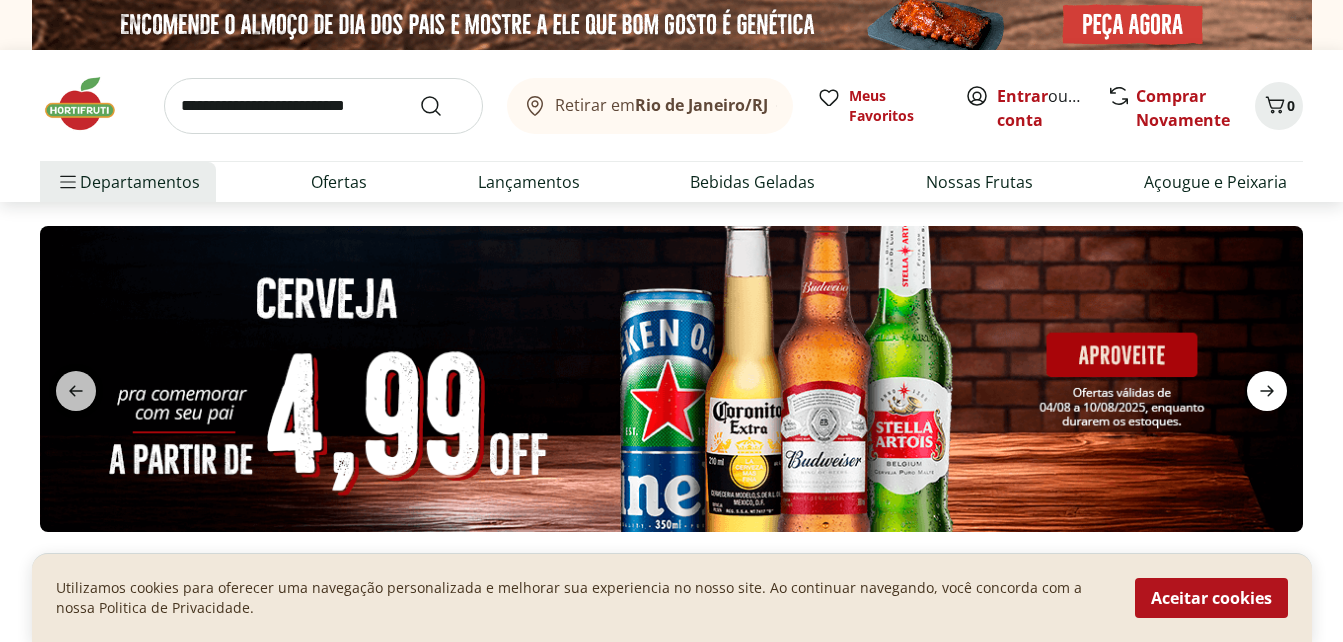 click 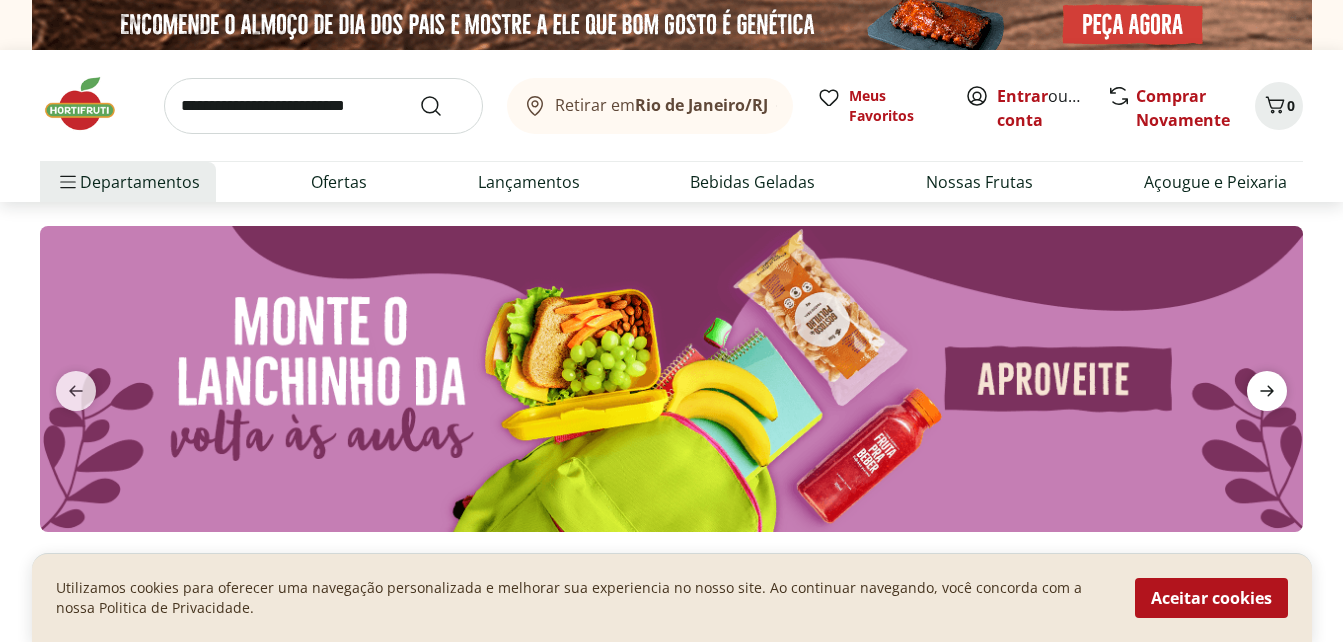 click 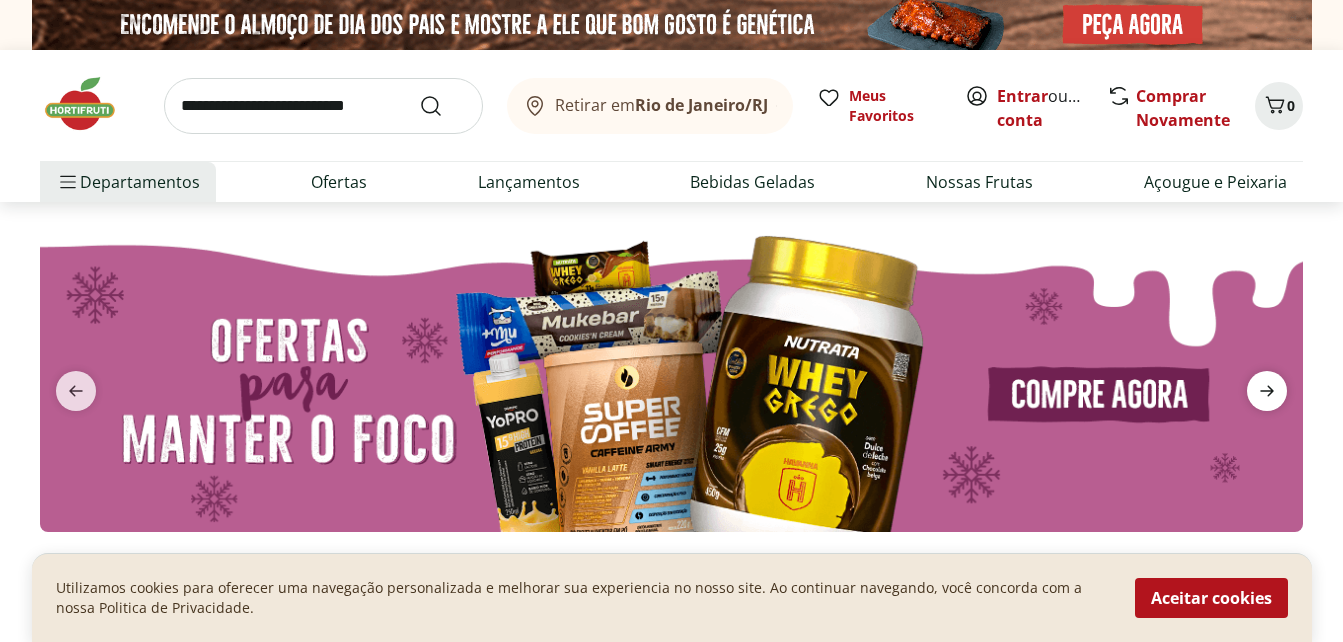 click 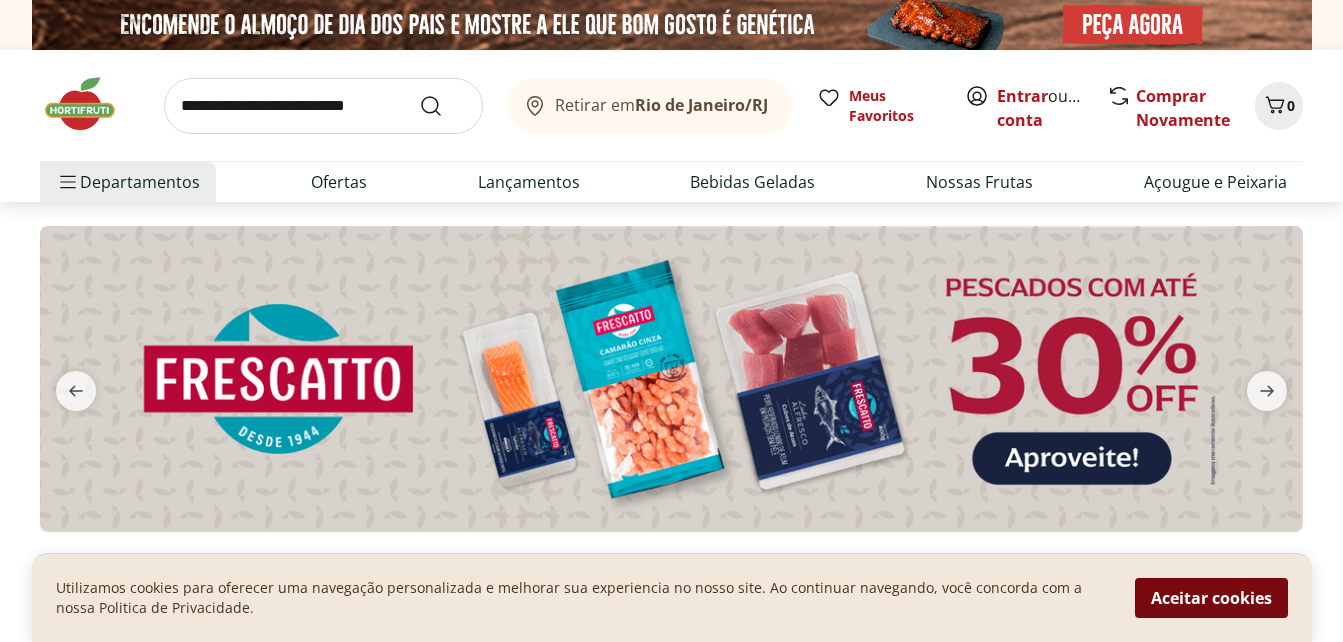 click on "Aceitar cookies" at bounding box center (1211, 598) 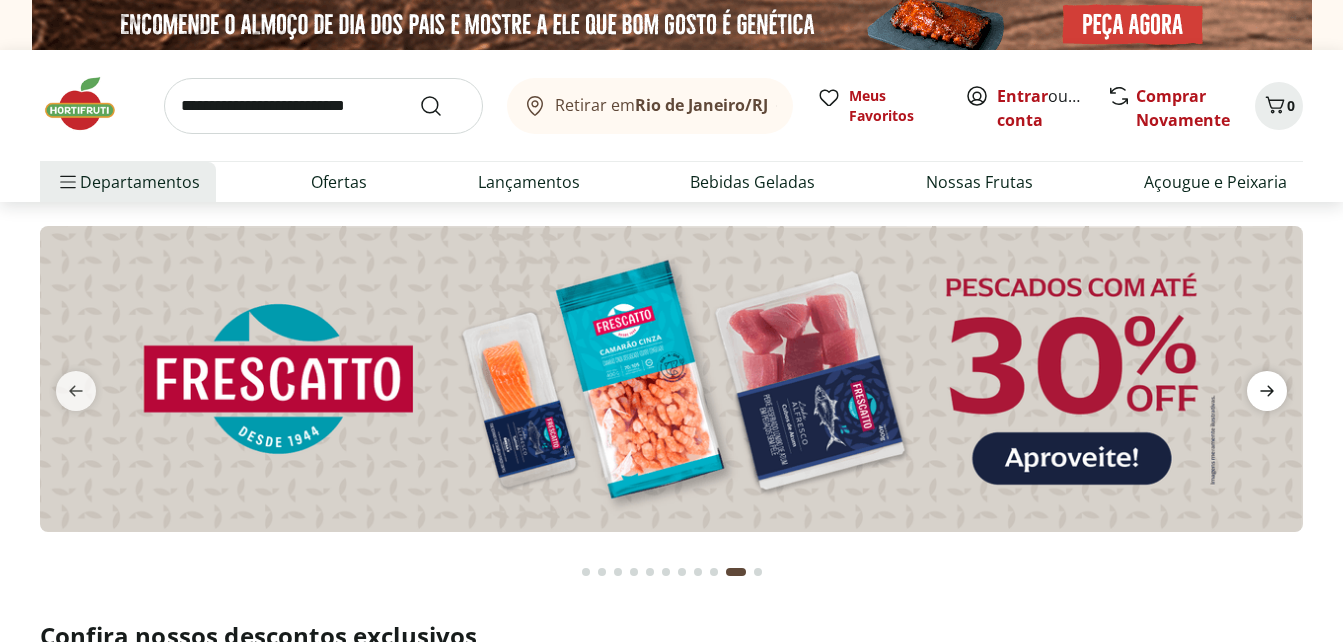 click 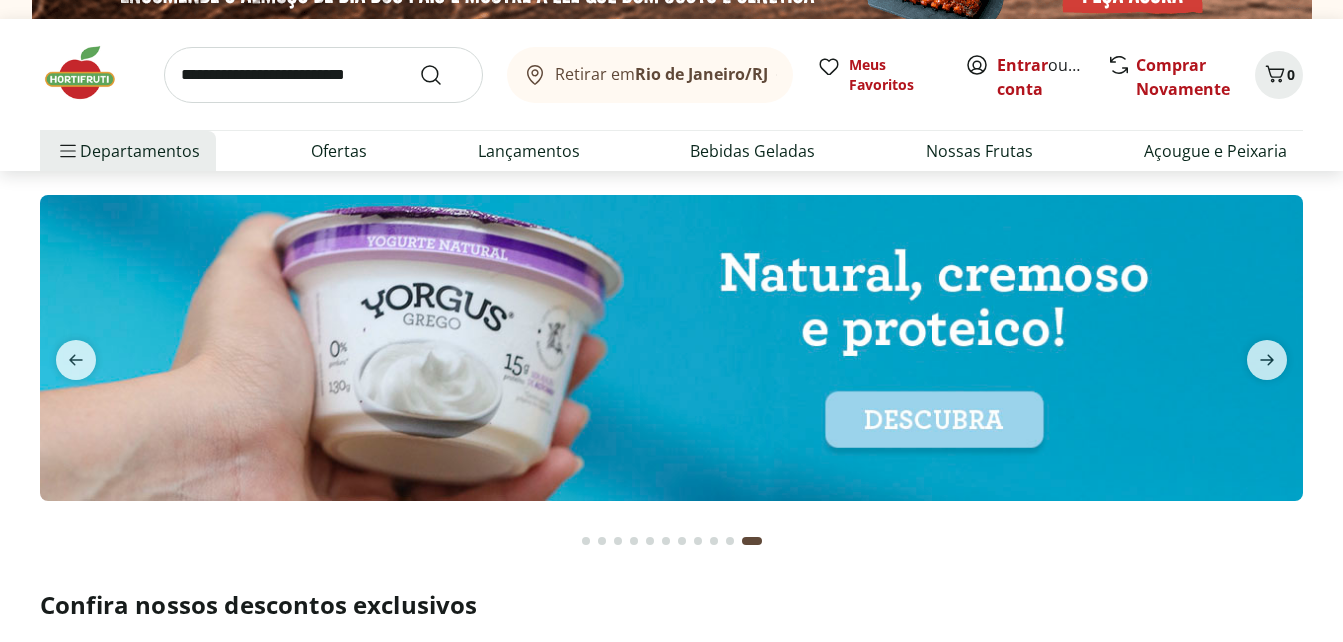 scroll, scrollTop: 0, scrollLeft: 0, axis: both 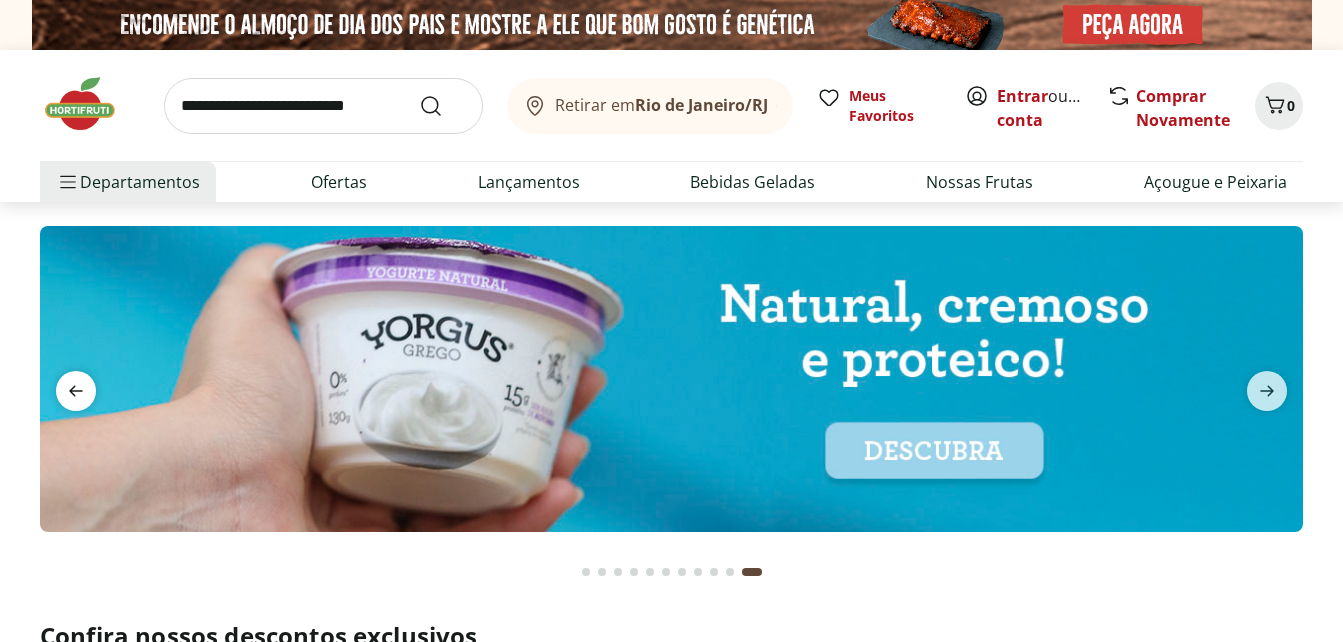 click at bounding box center [76, 391] 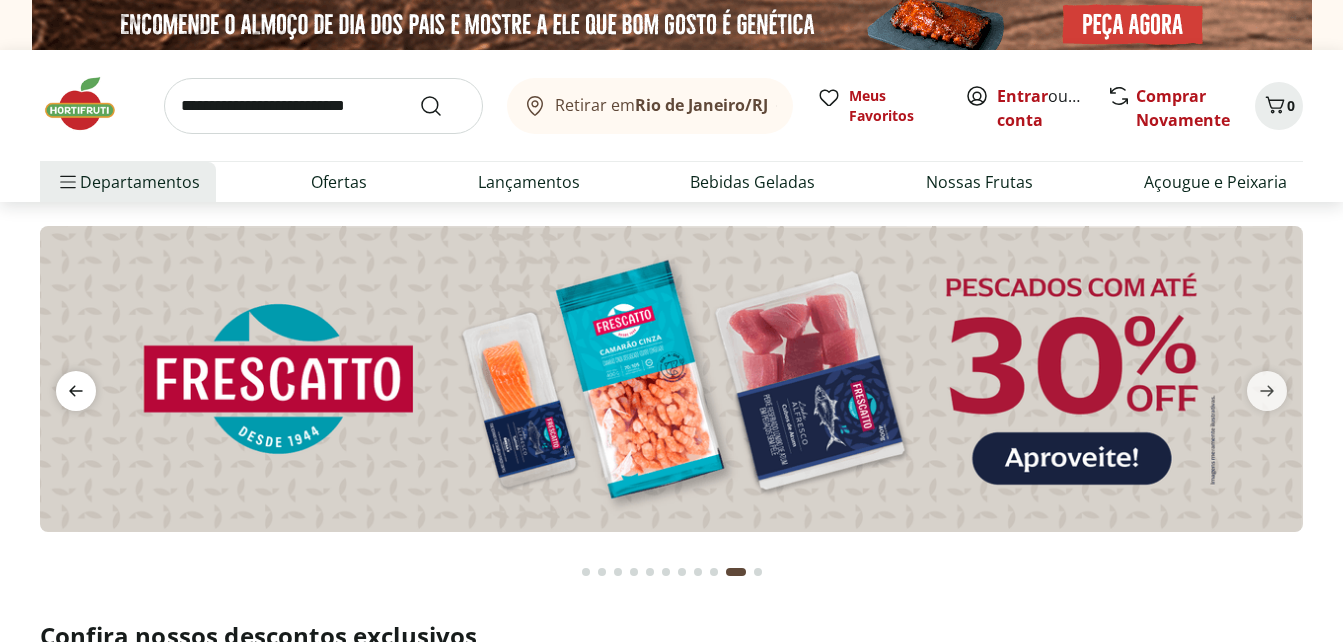 click at bounding box center (76, 391) 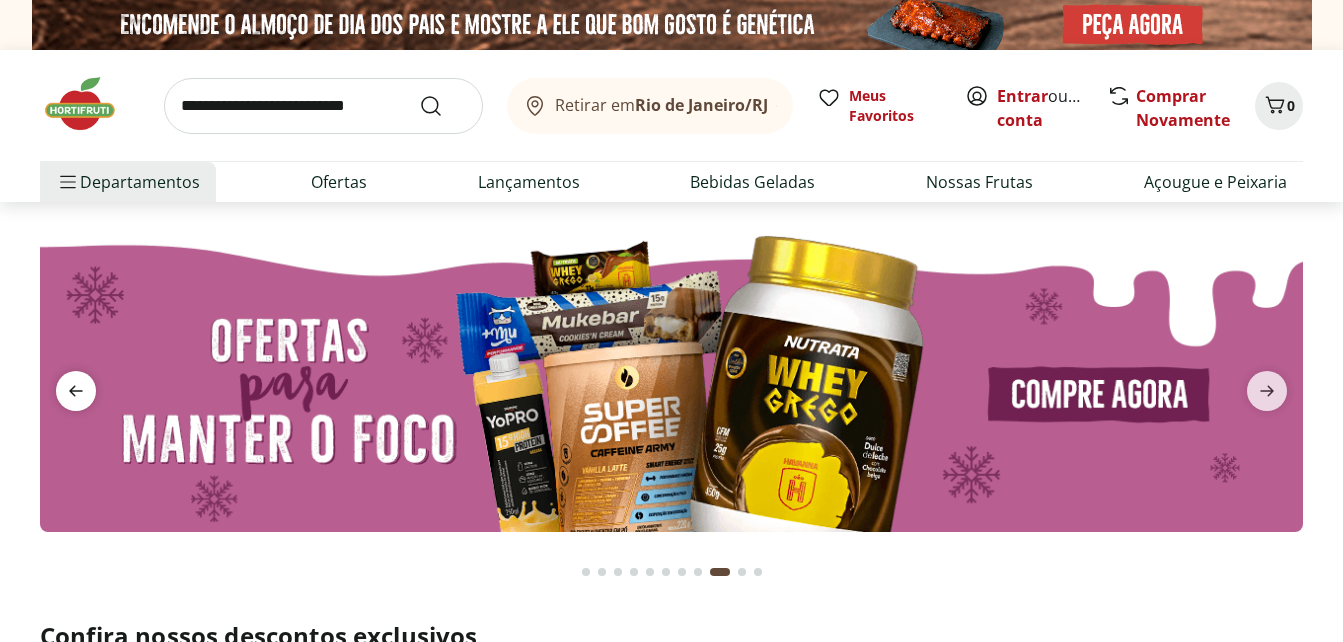 click at bounding box center [76, 391] 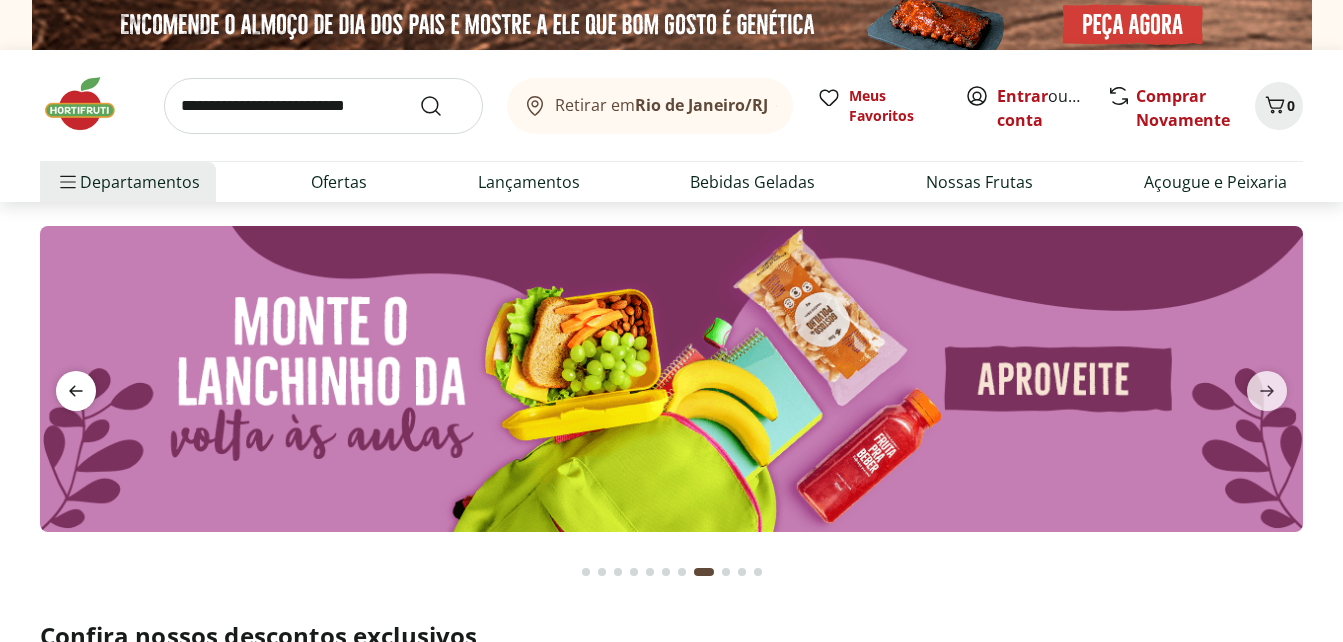 click at bounding box center [76, 391] 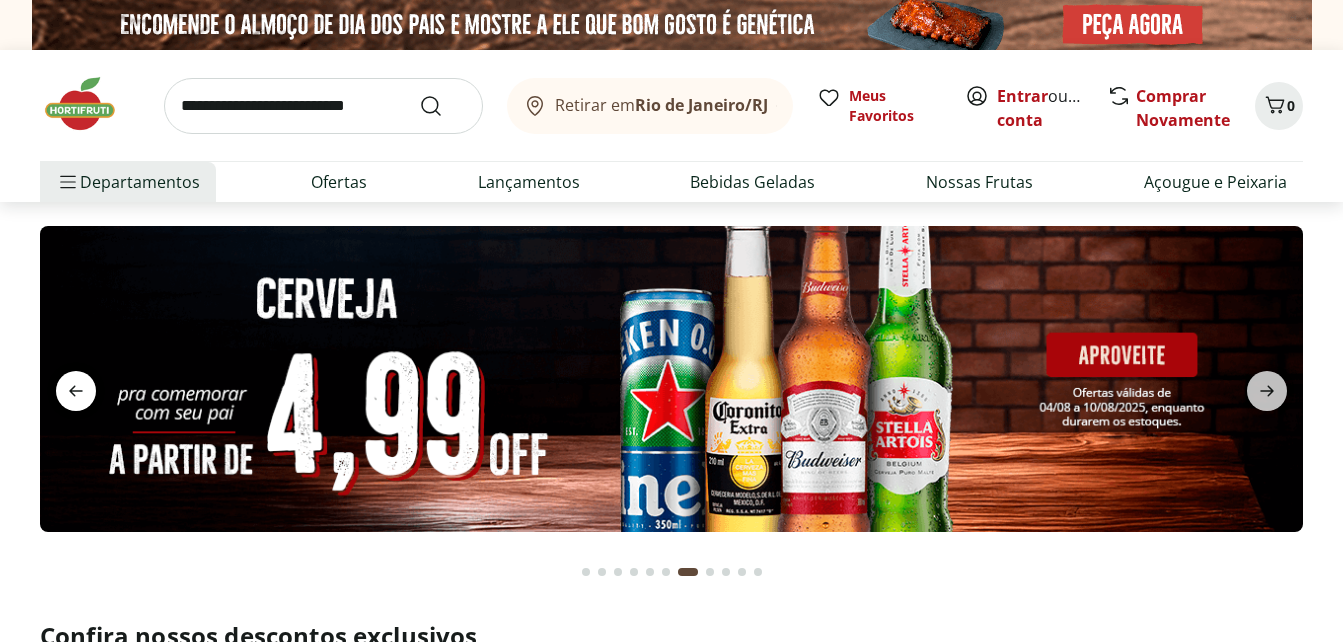 click at bounding box center (76, 391) 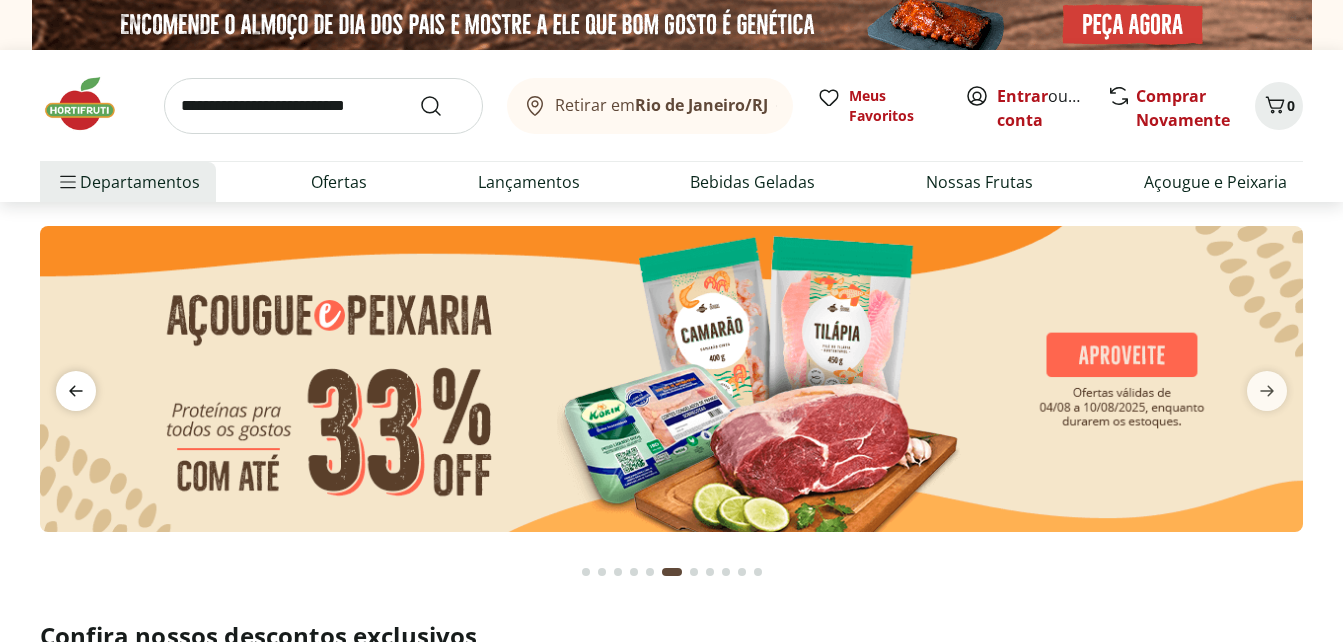 click at bounding box center (76, 391) 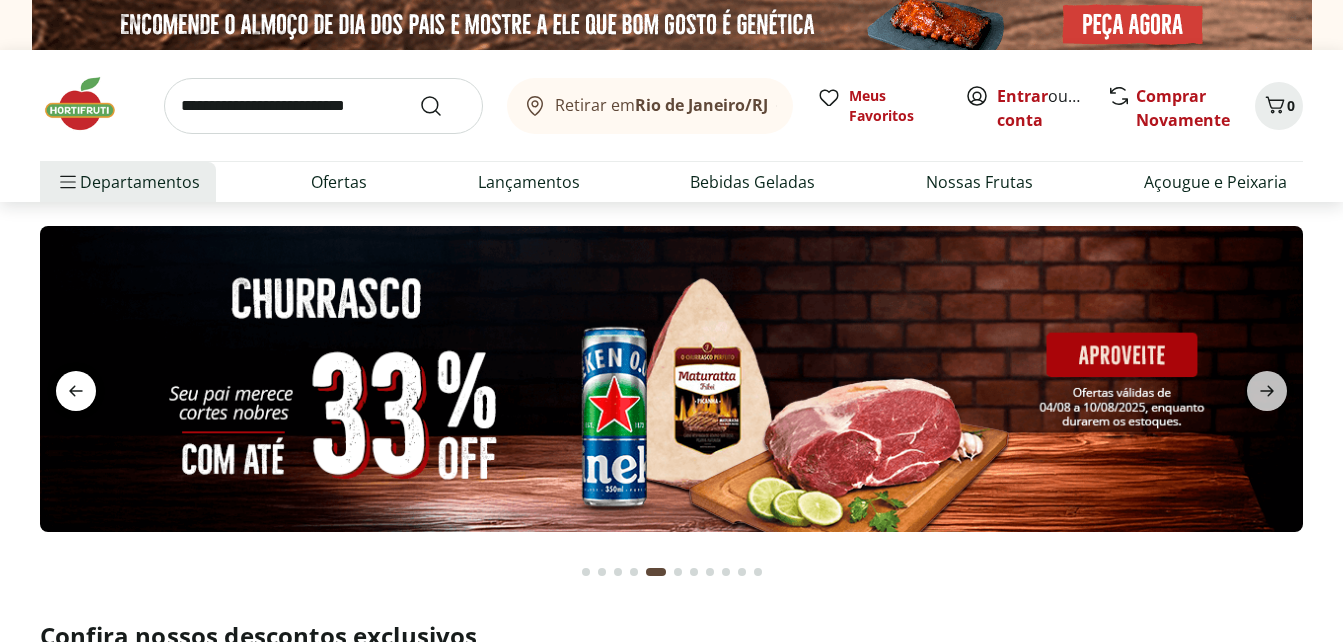 click at bounding box center (76, 391) 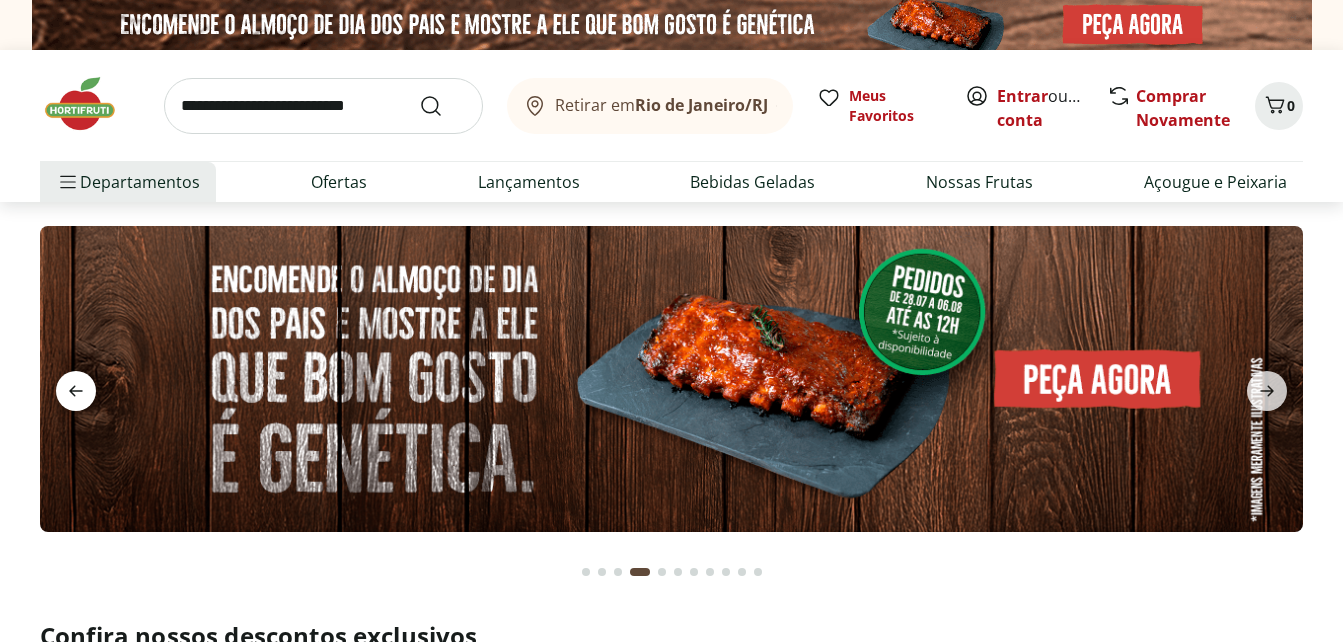 click at bounding box center [76, 391] 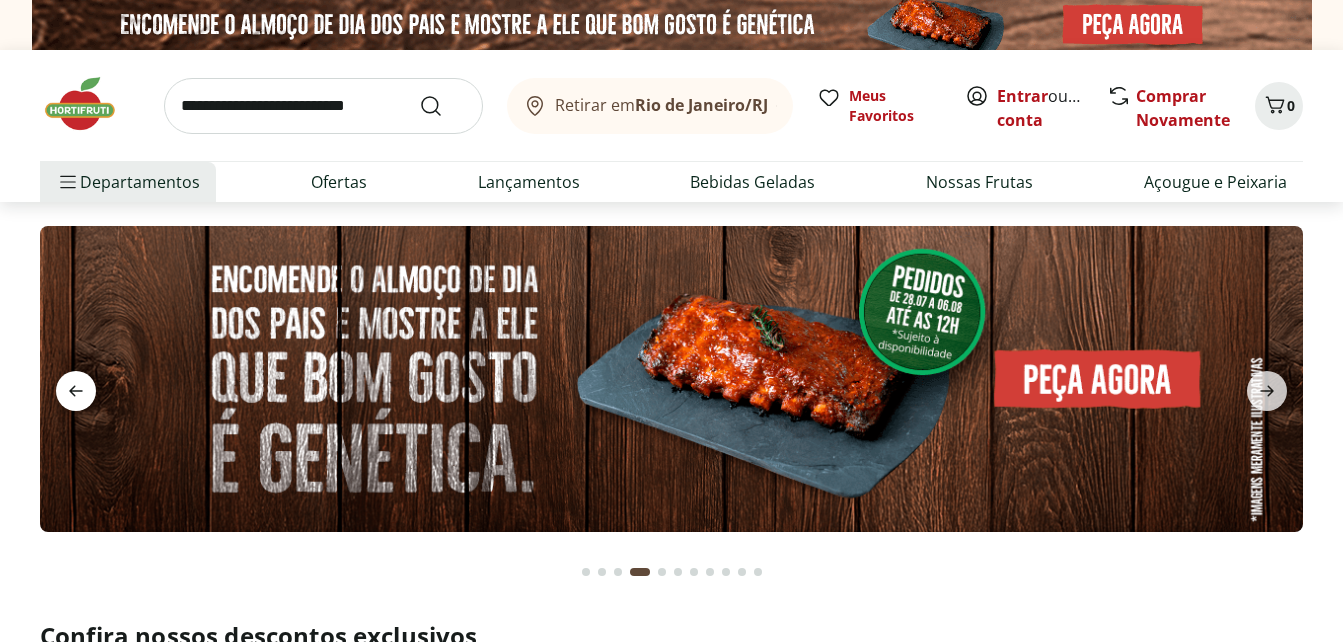 click at bounding box center (76, 391) 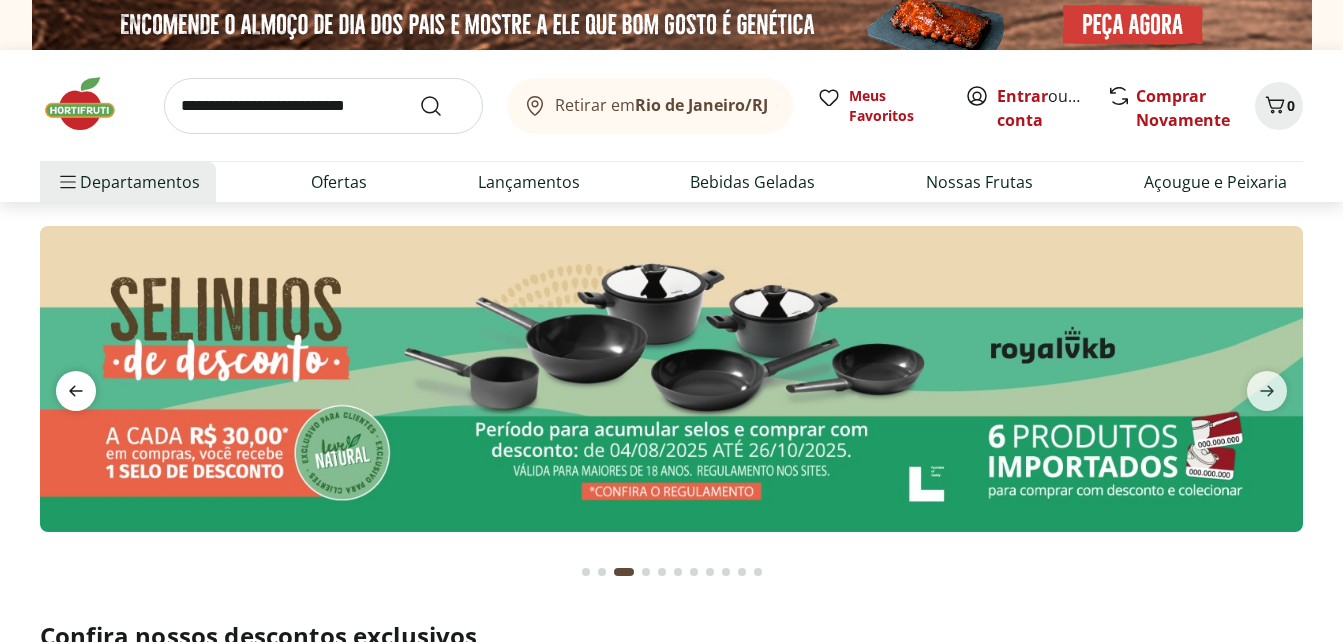 click at bounding box center [76, 391] 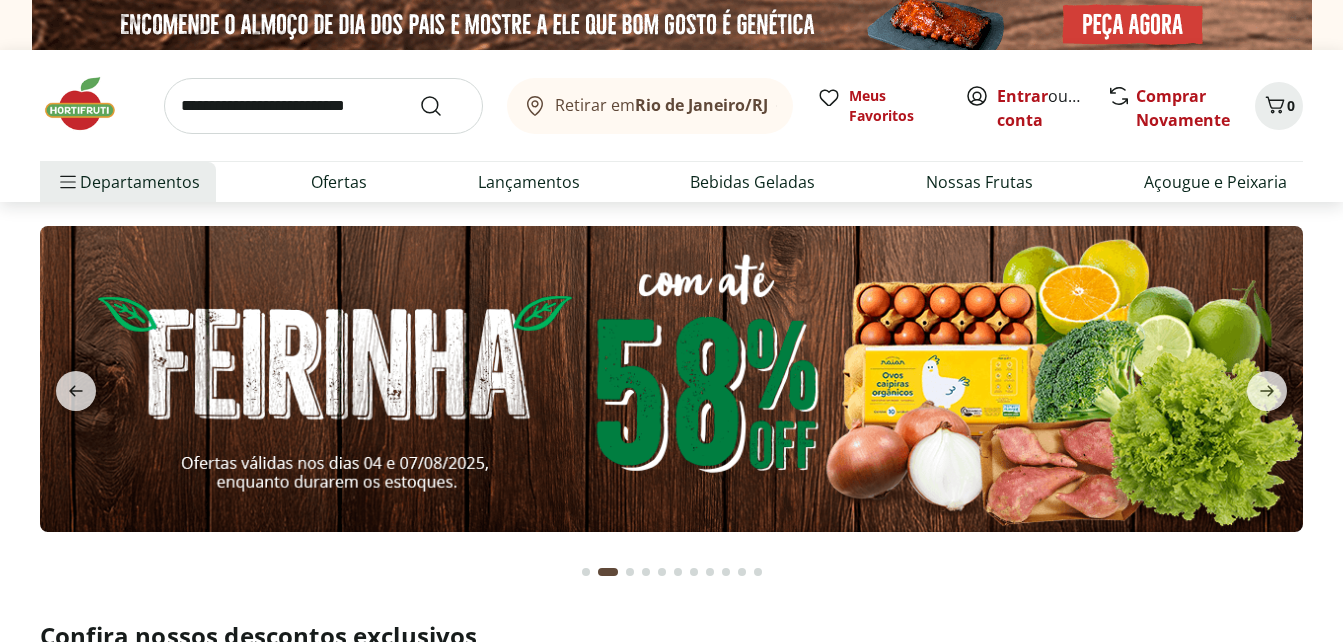 click at bounding box center (671, 379) 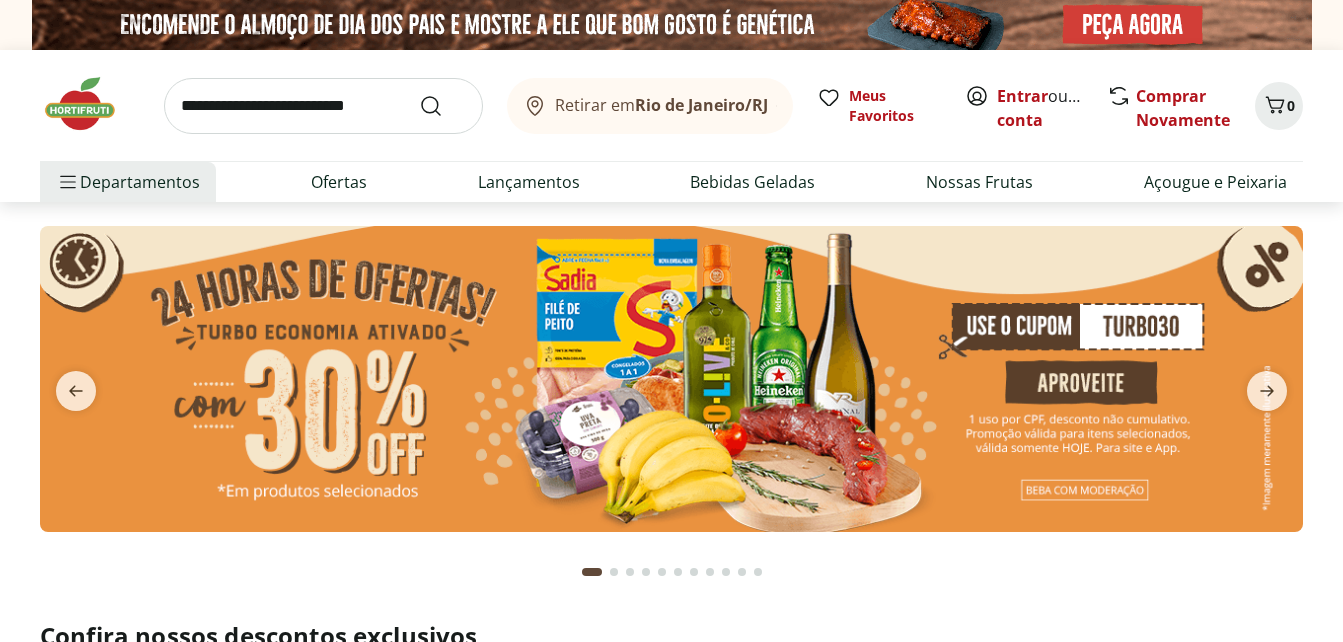 click at bounding box center [671, 379] 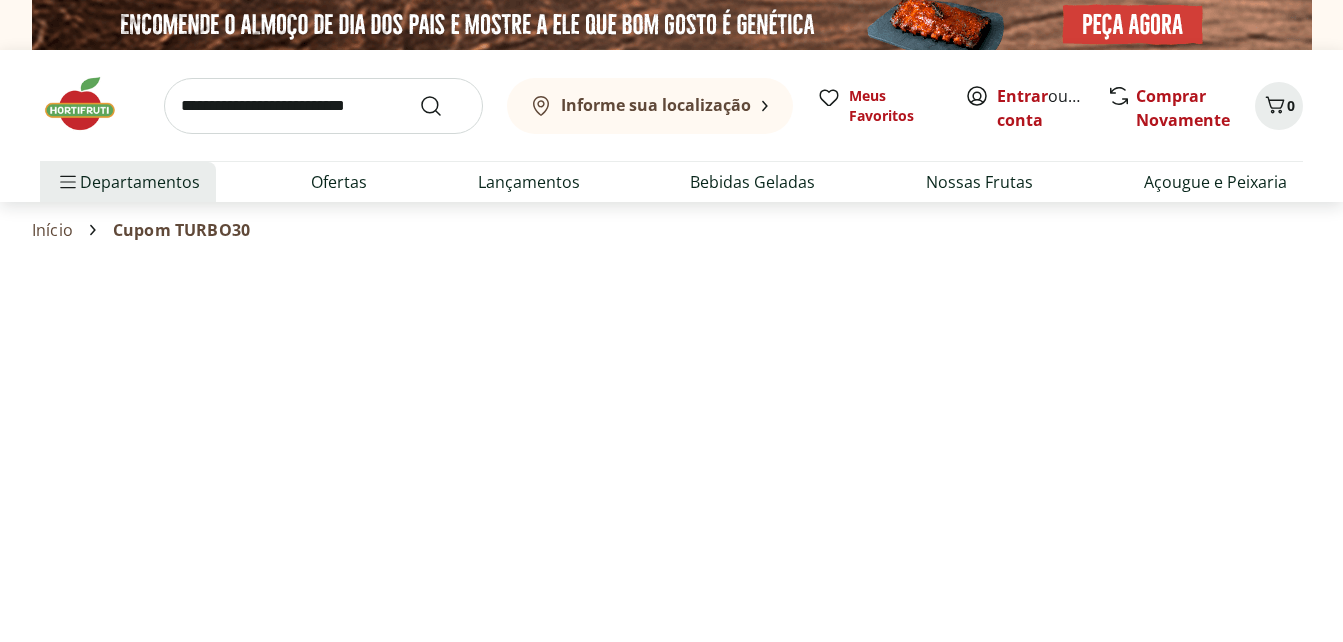 select on "**********" 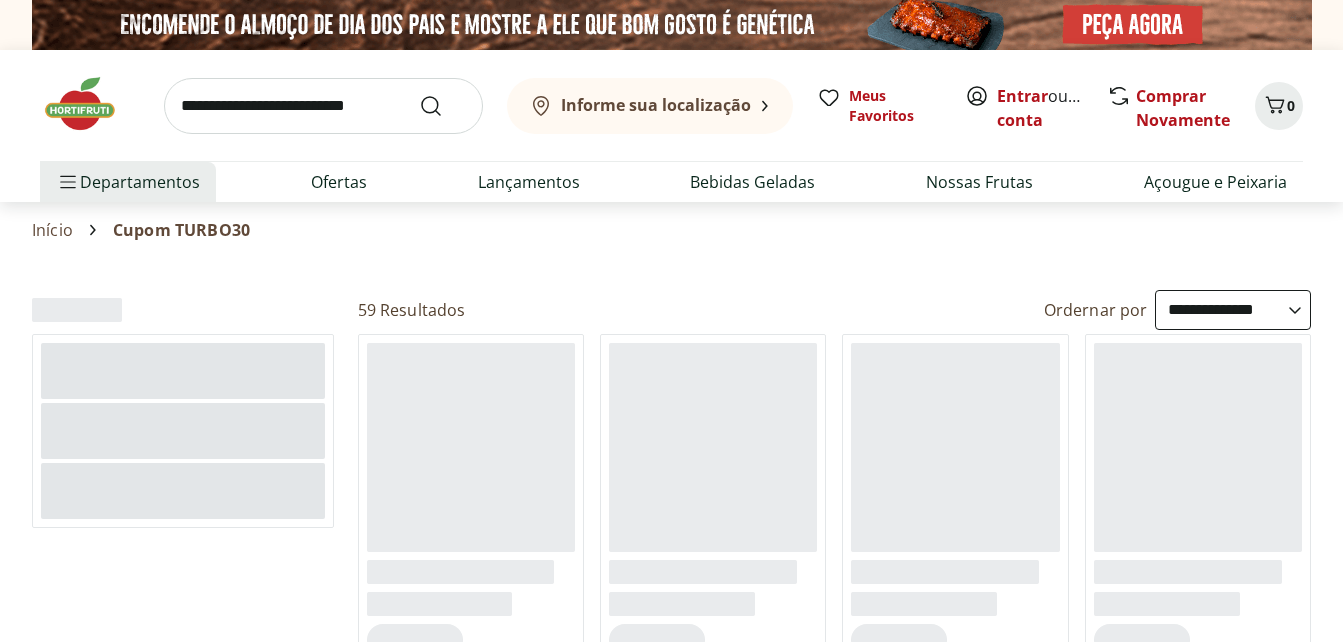 select on "**********" 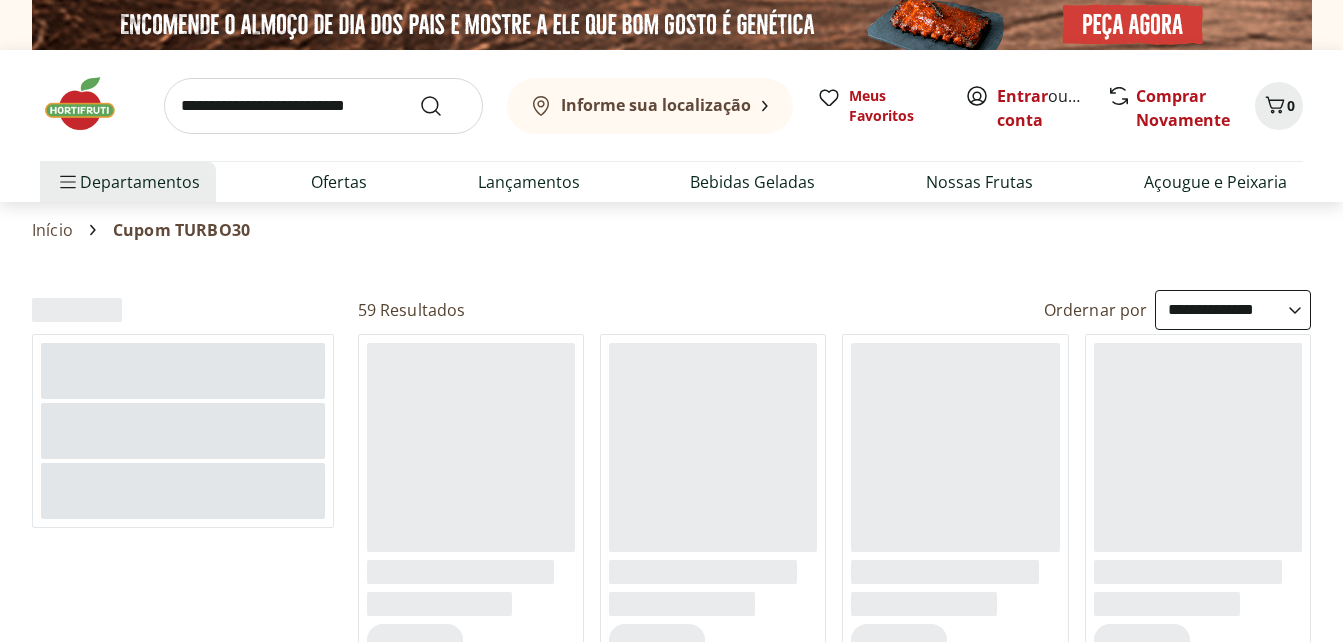 scroll, scrollTop: 0, scrollLeft: 0, axis: both 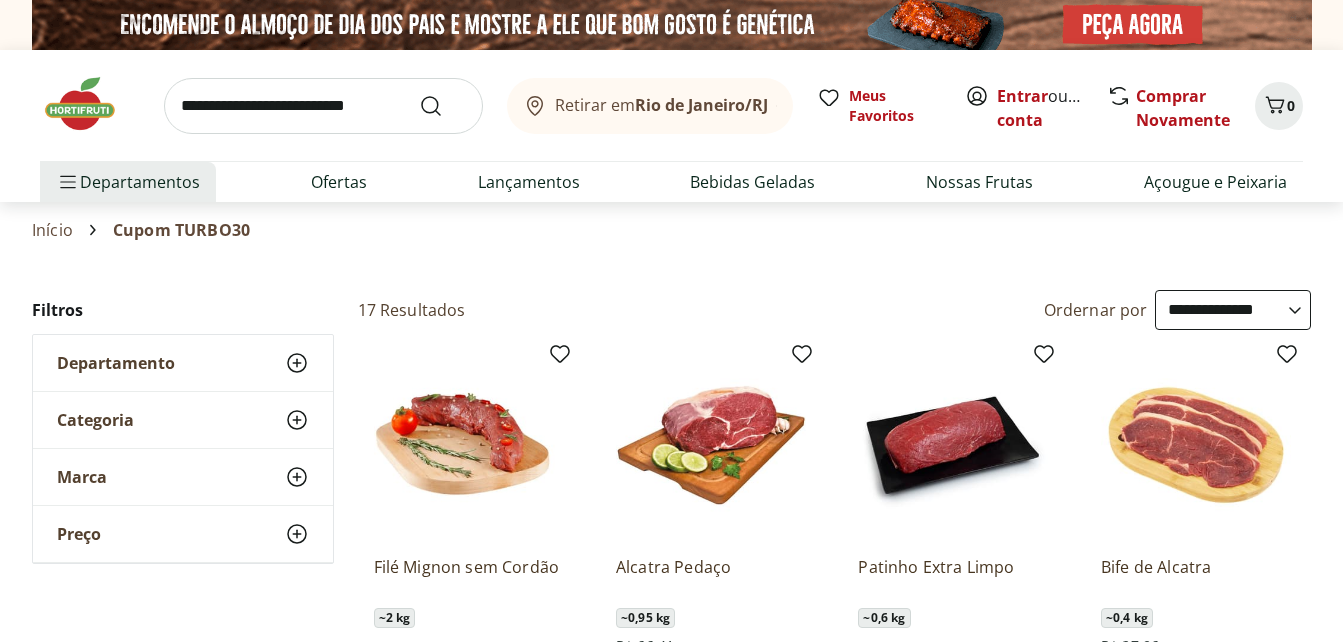 click at bounding box center [90, 104] 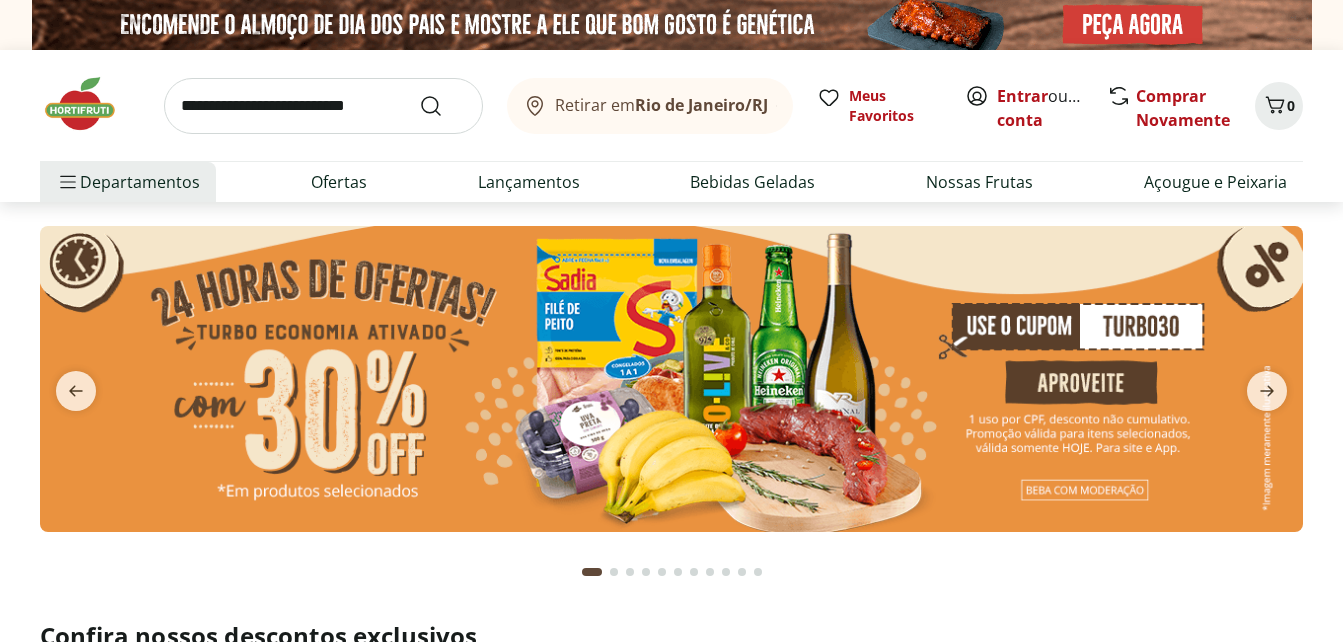 click at bounding box center [671, 379] 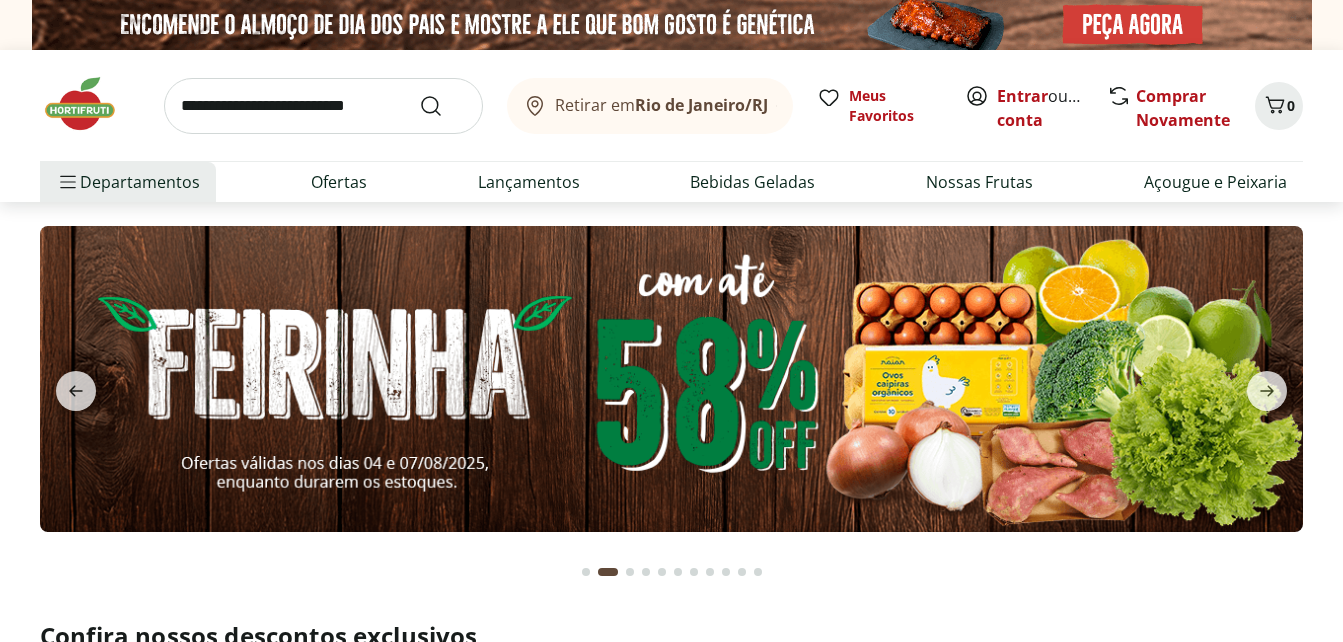 click at bounding box center [671, 379] 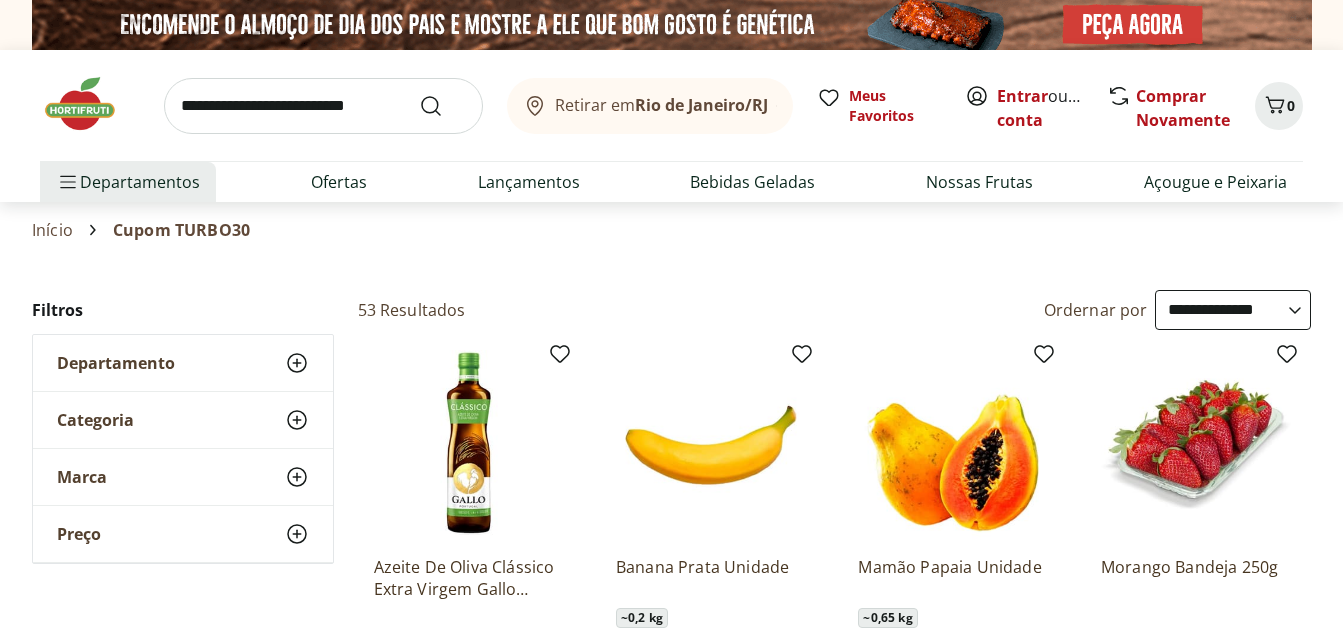 select on "**********" 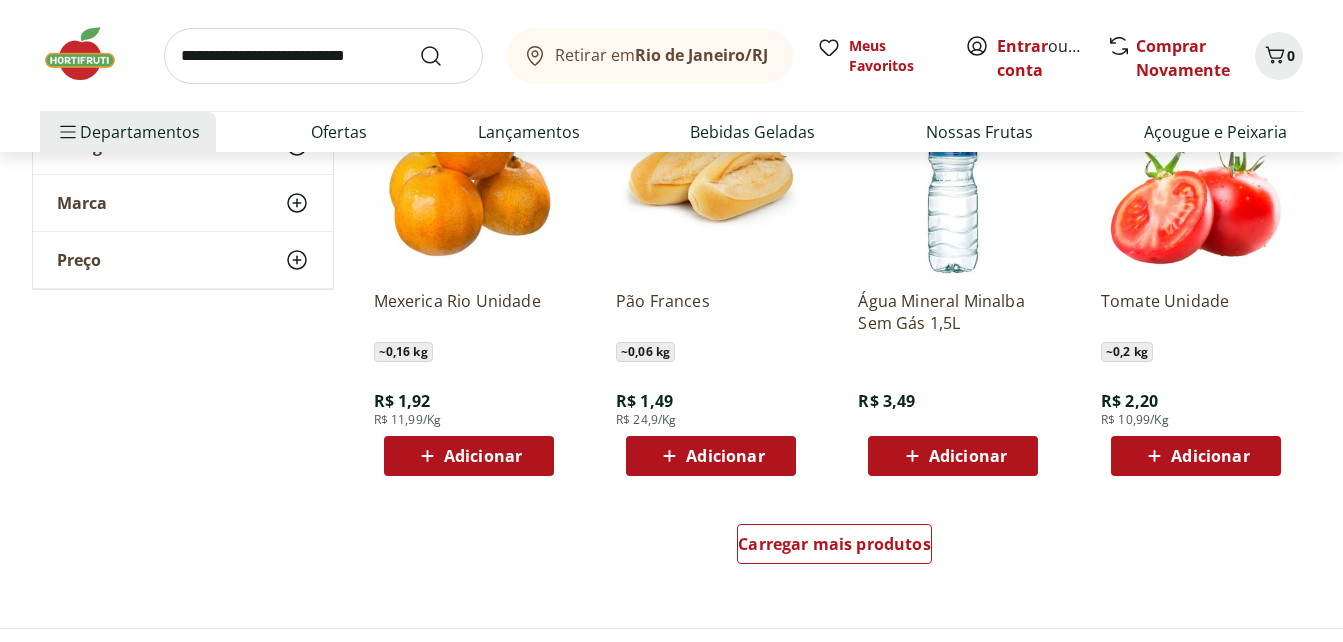 scroll, scrollTop: 1200, scrollLeft: 0, axis: vertical 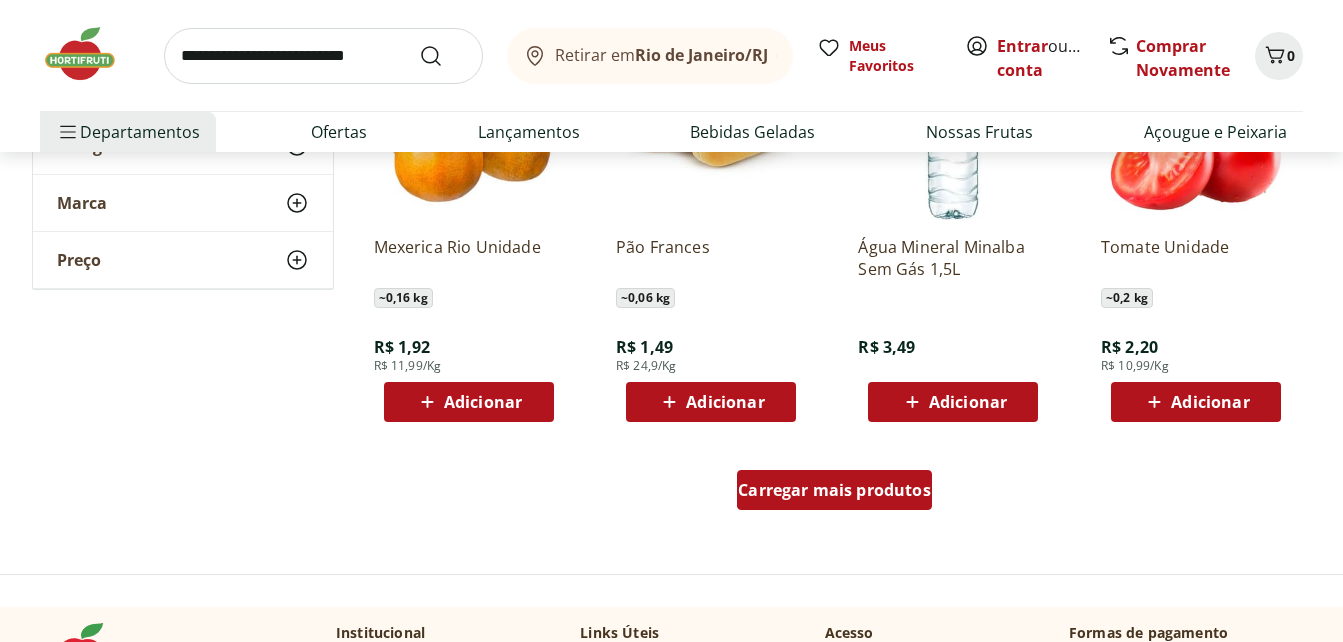click on "Carregar mais produtos" at bounding box center (834, 490) 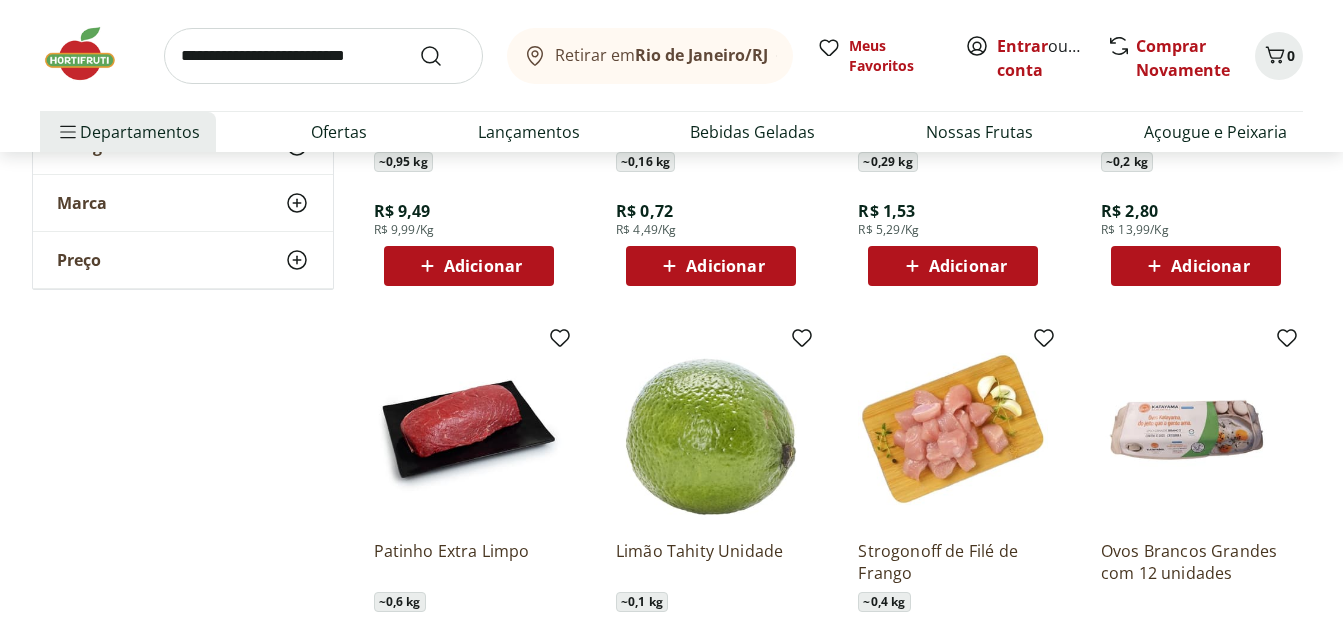 scroll, scrollTop: 2700, scrollLeft: 0, axis: vertical 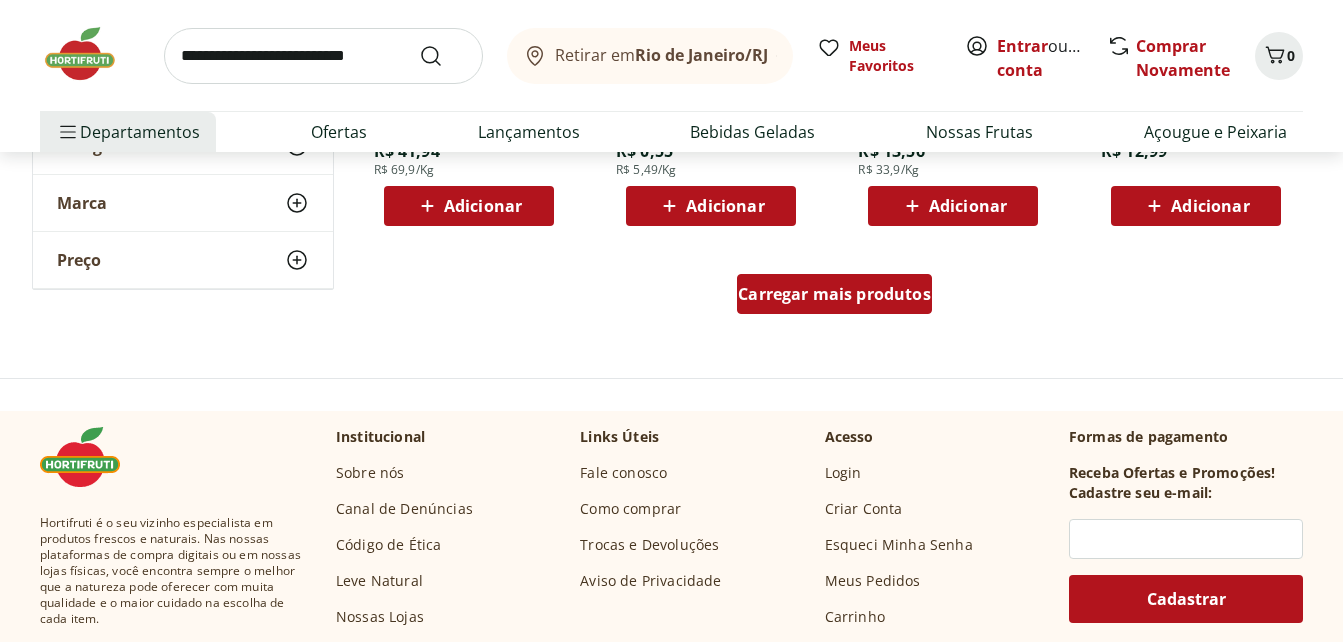 click on "Carregar mais produtos" at bounding box center [834, 294] 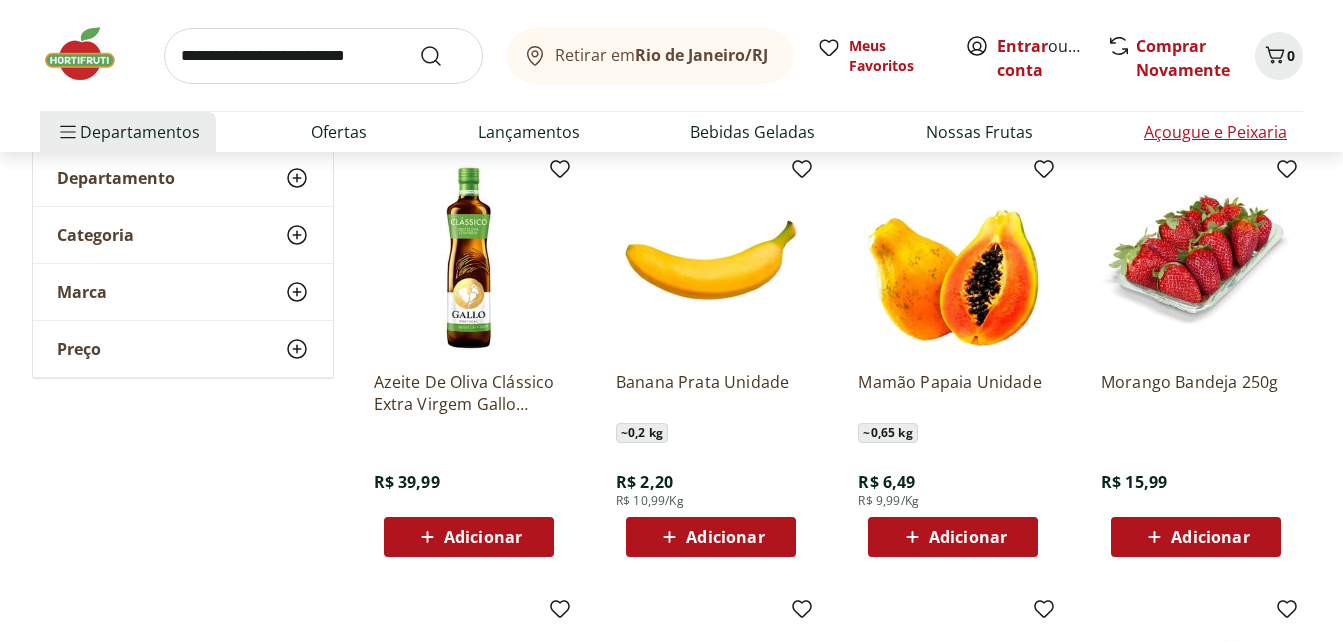 scroll, scrollTop: 0, scrollLeft: 0, axis: both 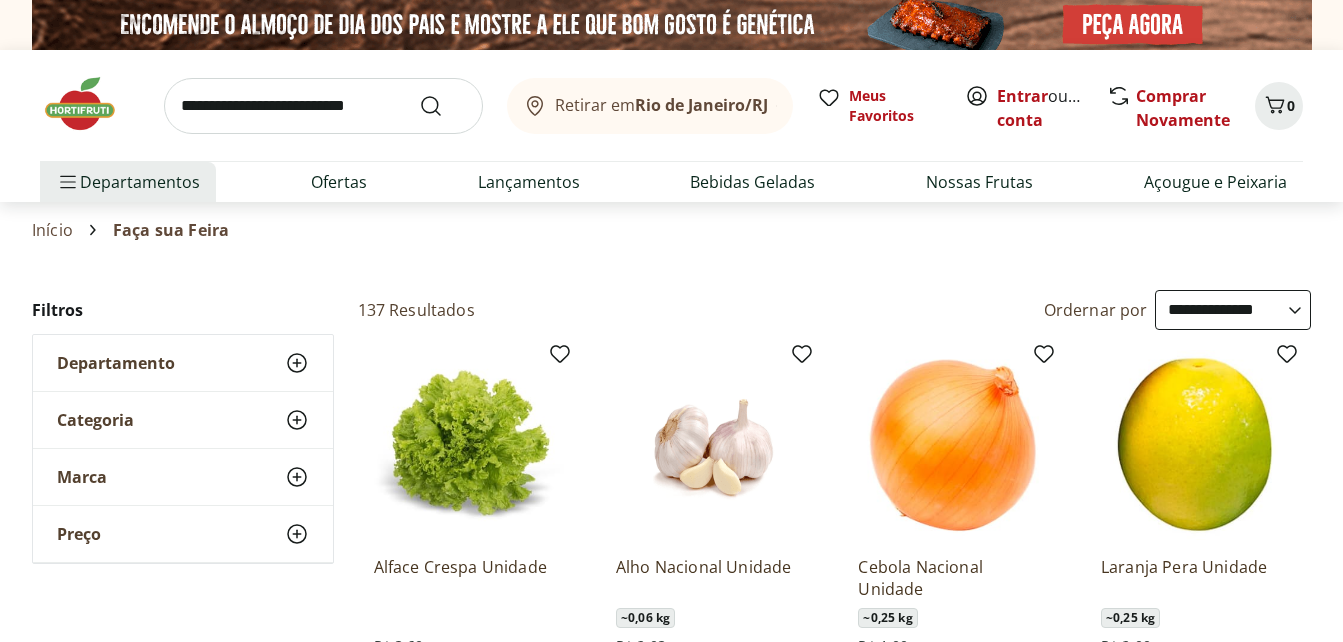 select on "**********" 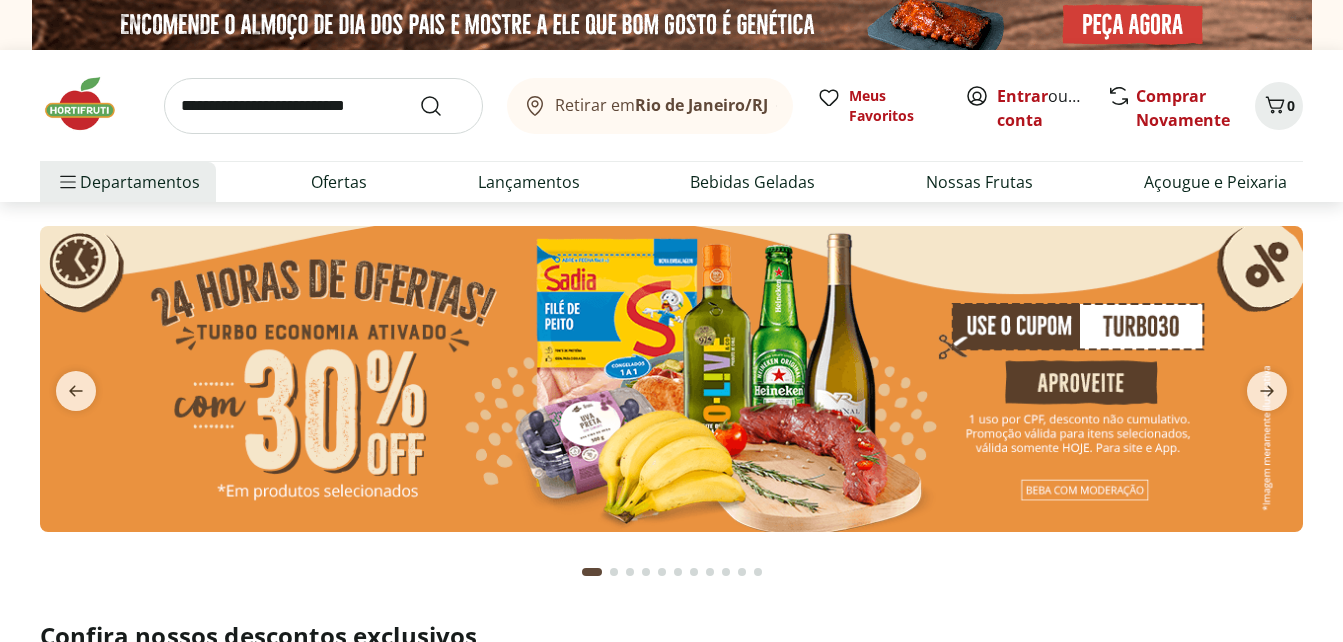 click at bounding box center [671, 379] 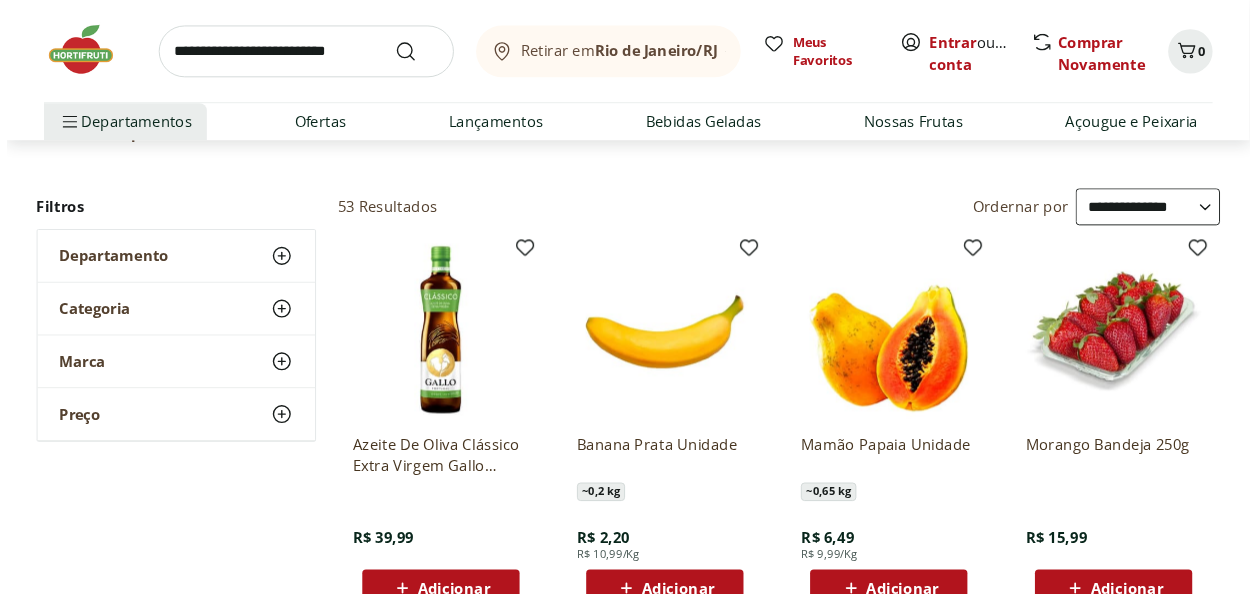 scroll, scrollTop: 0, scrollLeft: 0, axis: both 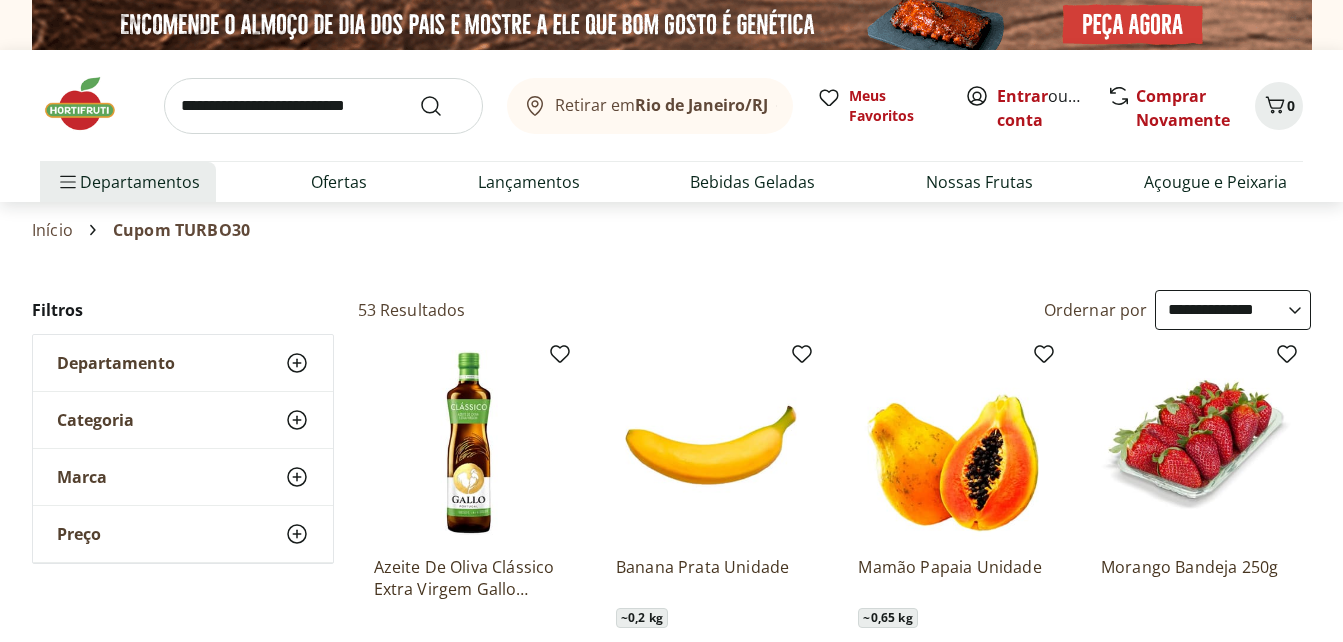 click at bounding box center (90, 104) 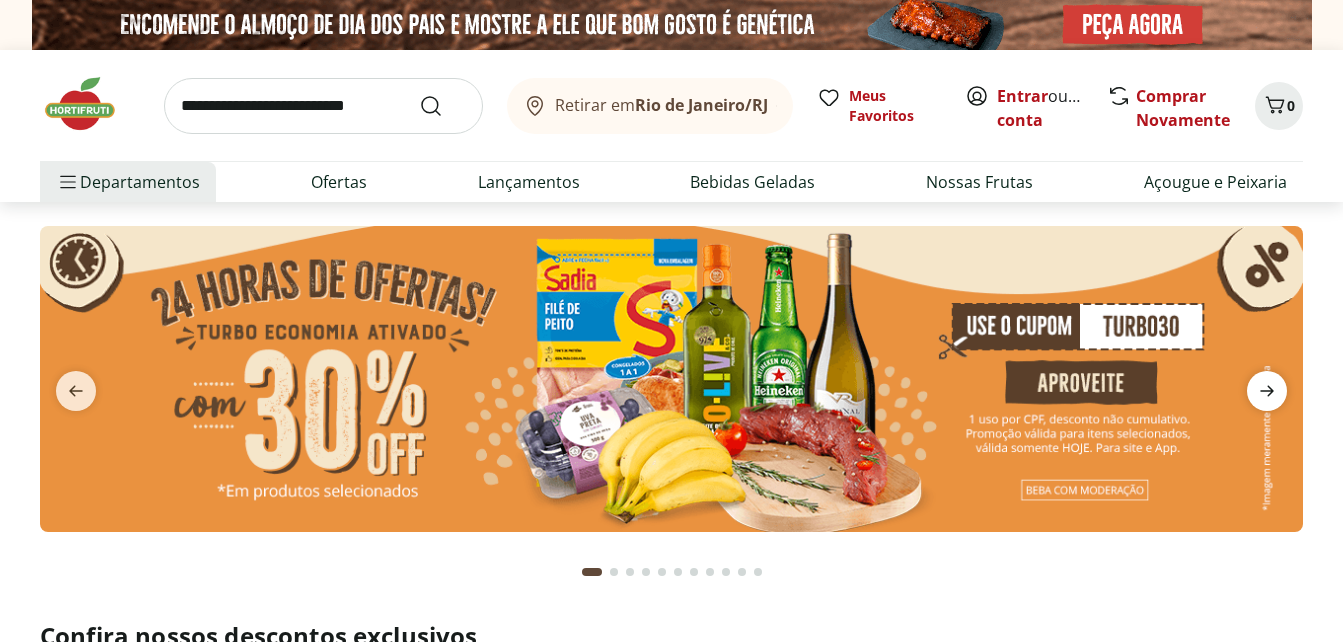 click 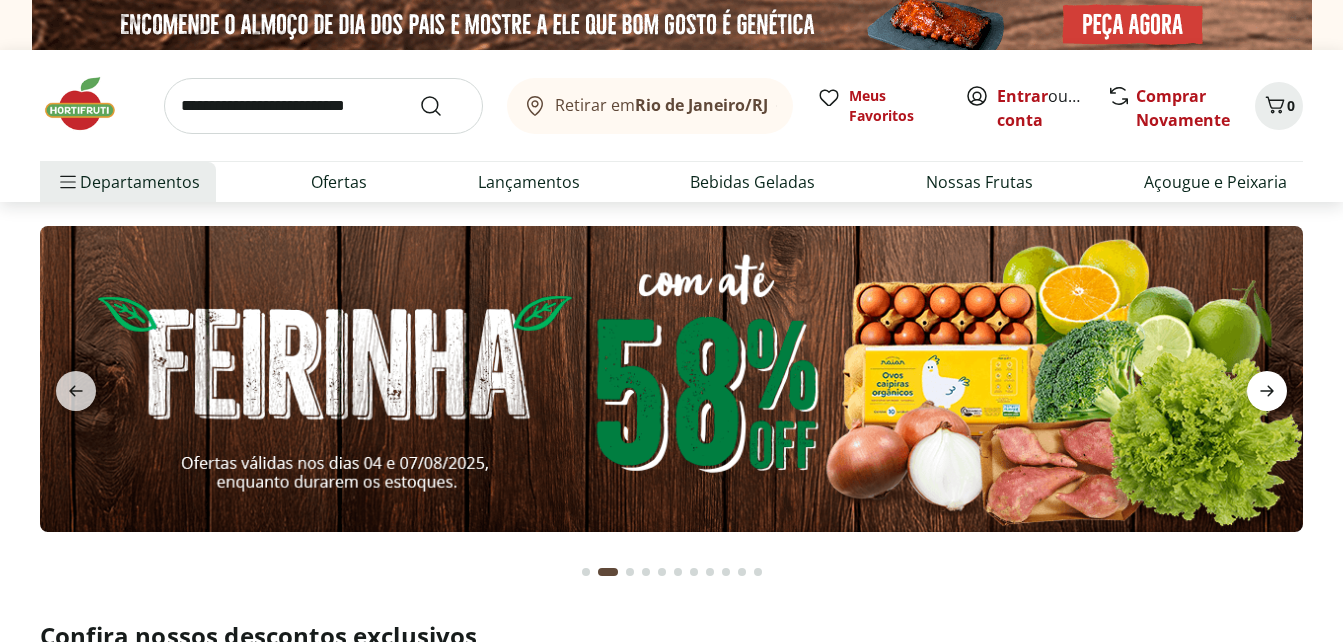 click 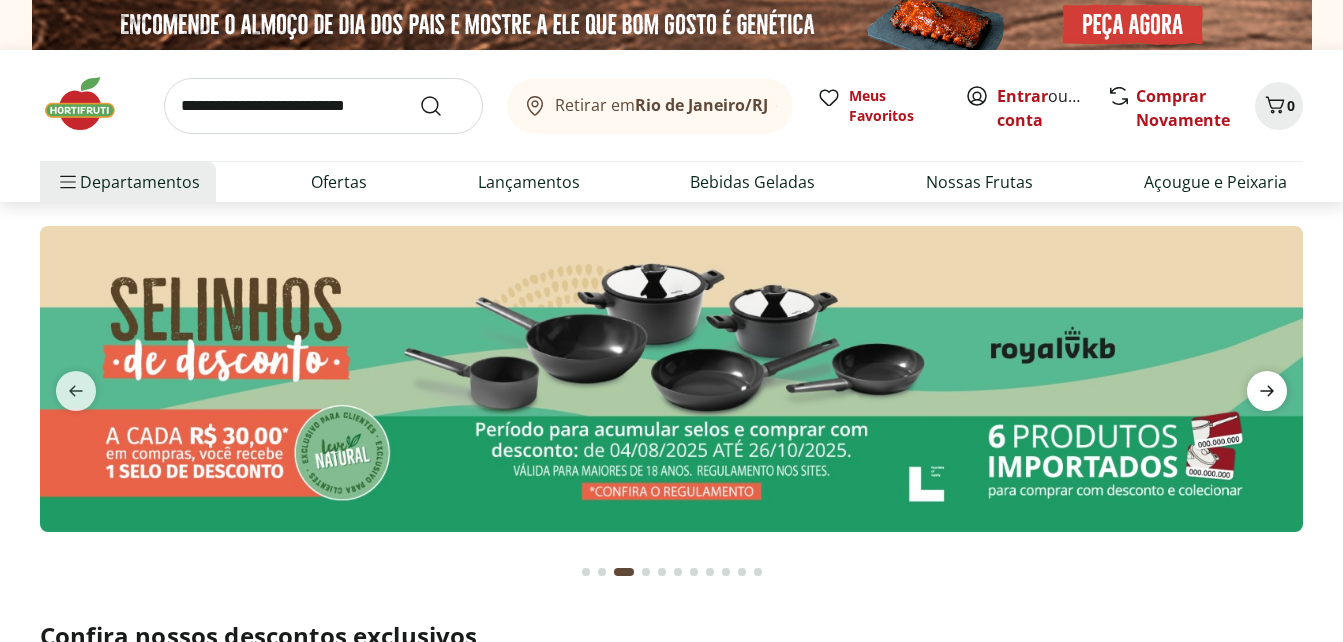 click 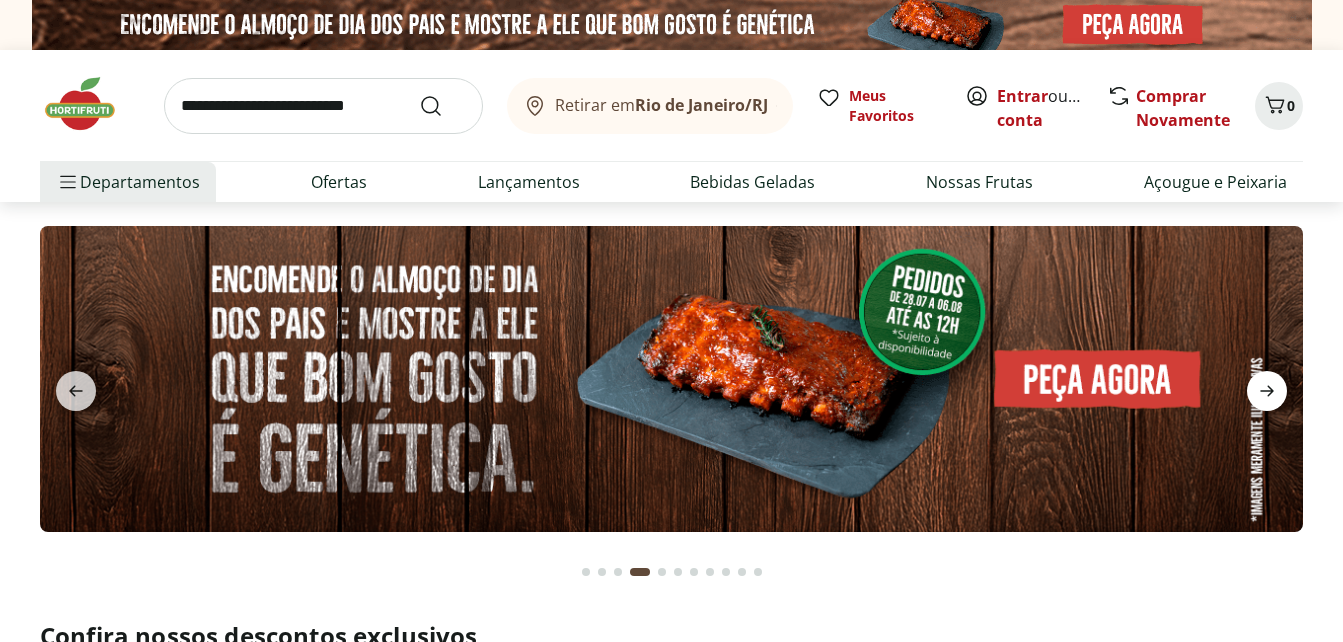 click 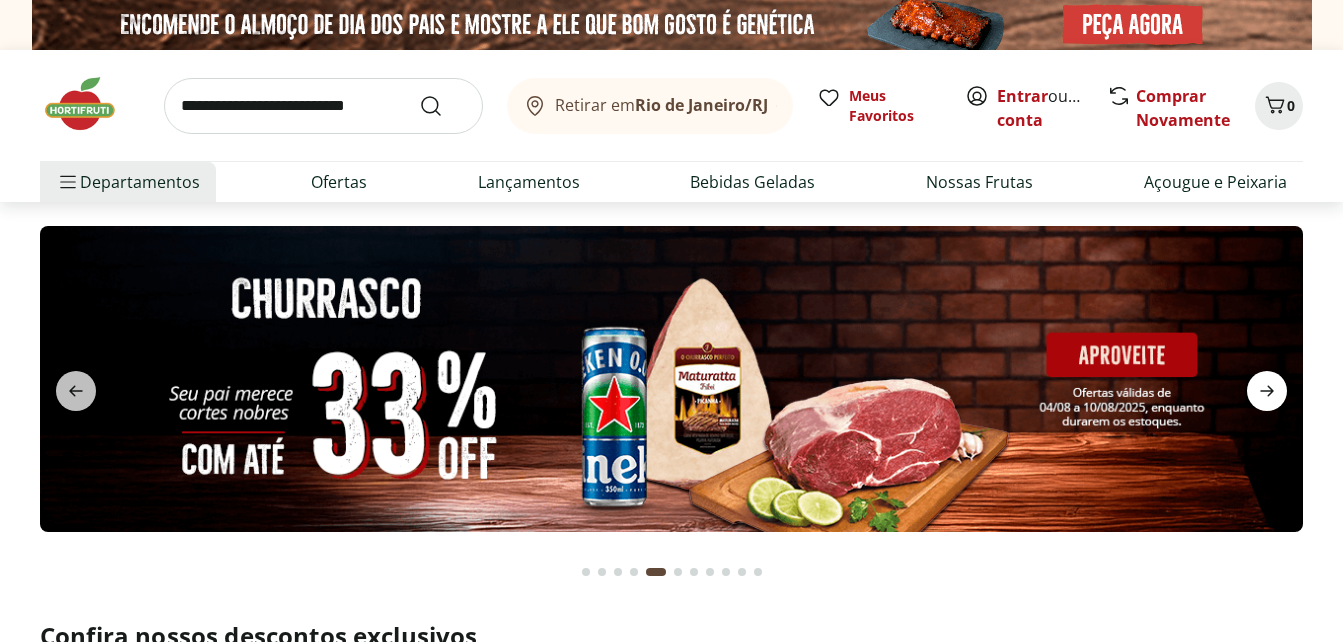 click at bounding box center (1267, 391) 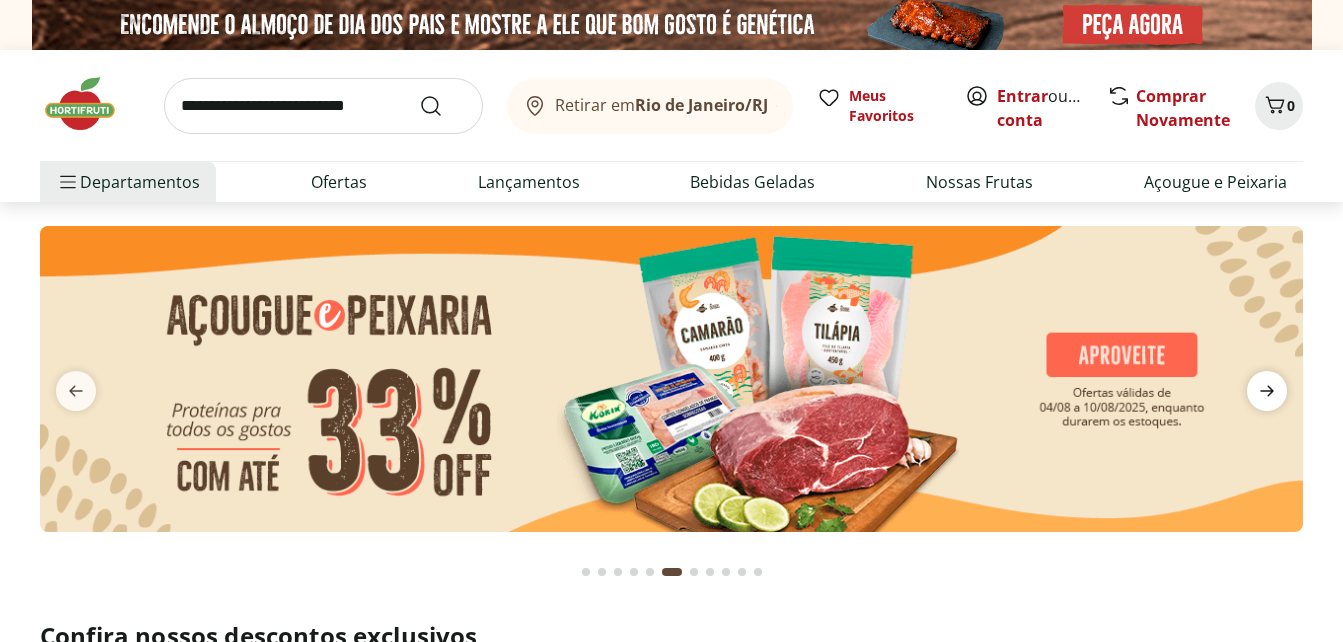 click at bounding box center [1267, 391] 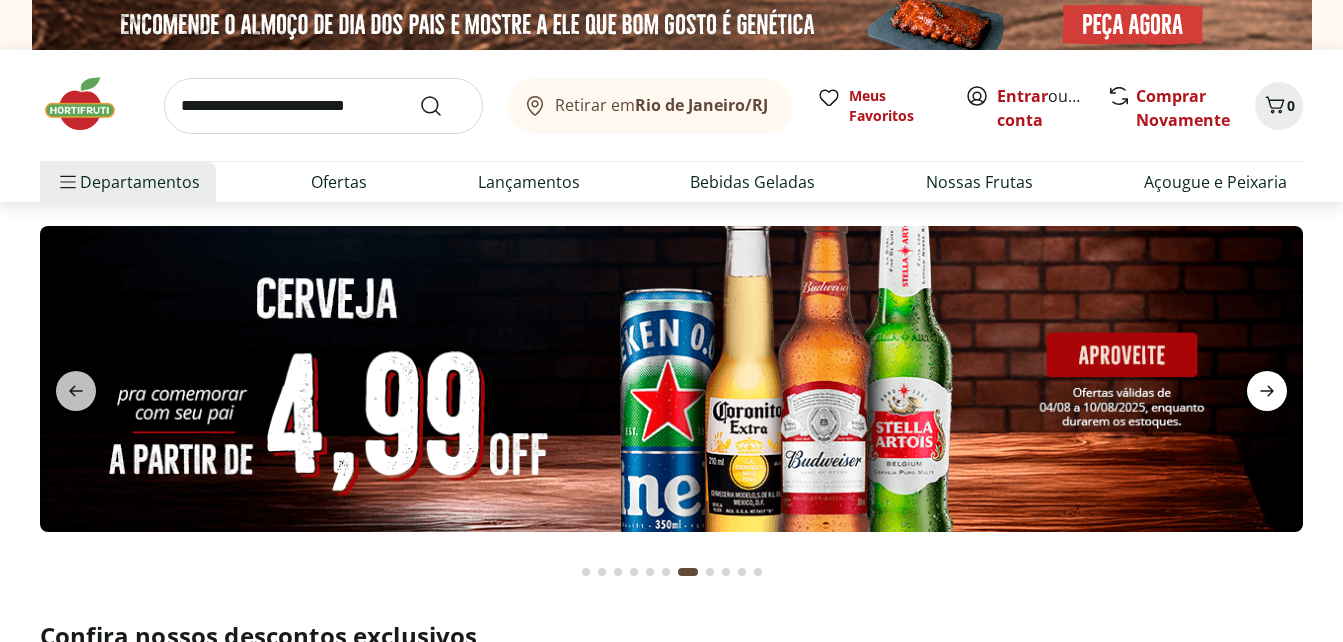 click at bounding box center [1267, 391] 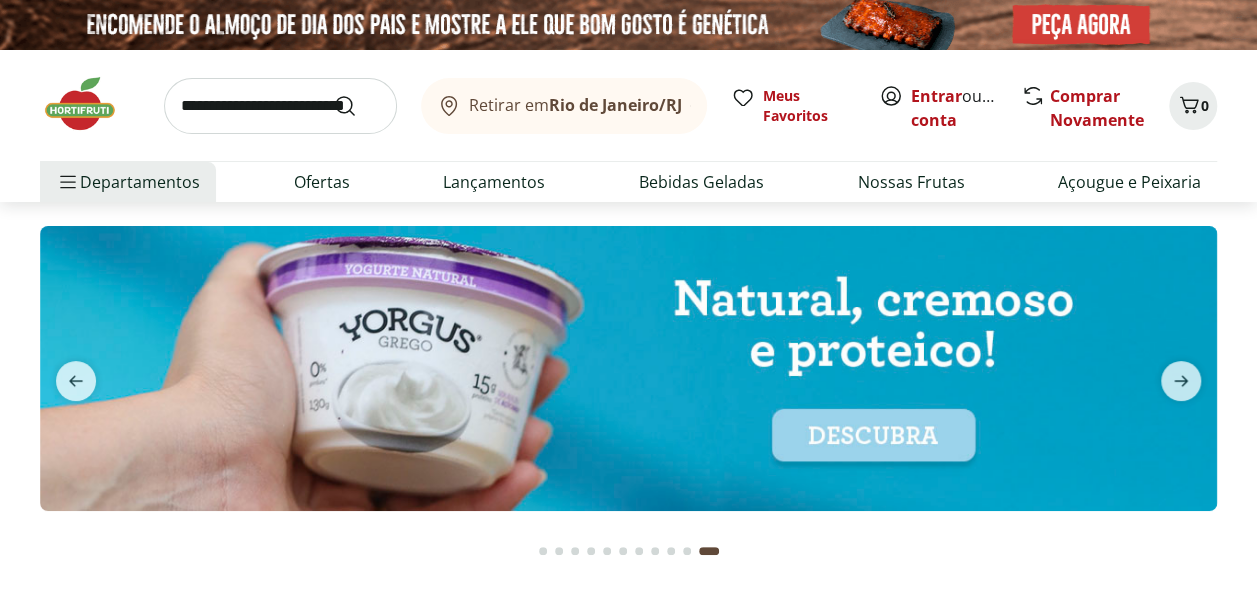 click at bounding box center (90, 104) 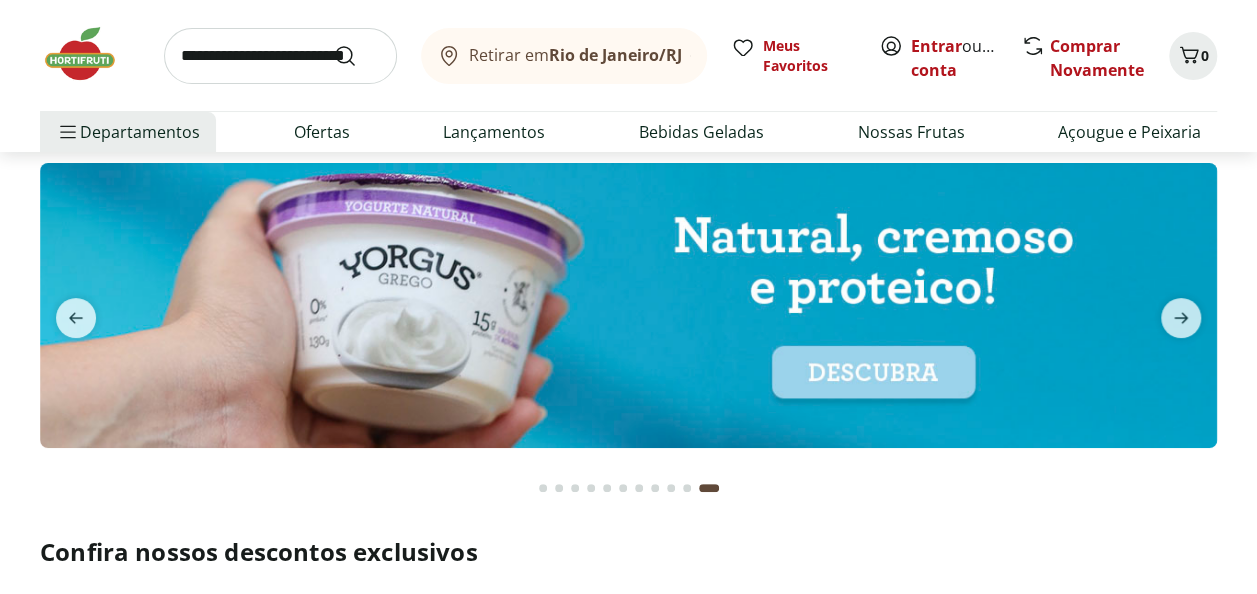 scroll, scrollTop: 0, scrollLeft: 0, axis: both 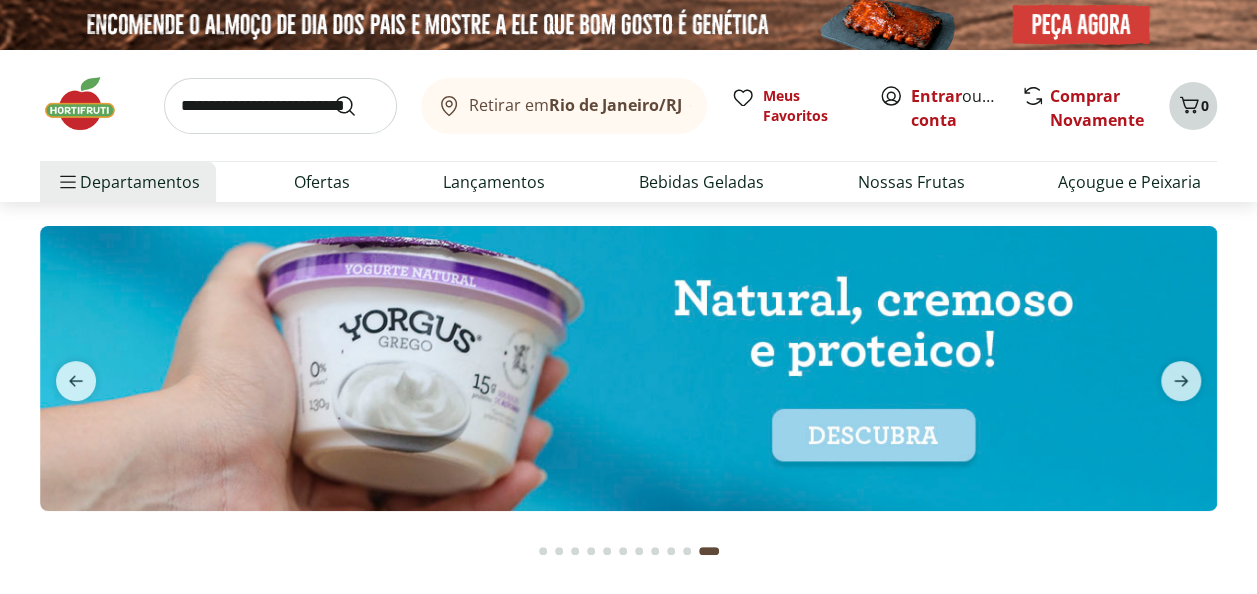 click on "0" at bounding box center [1193, 106] 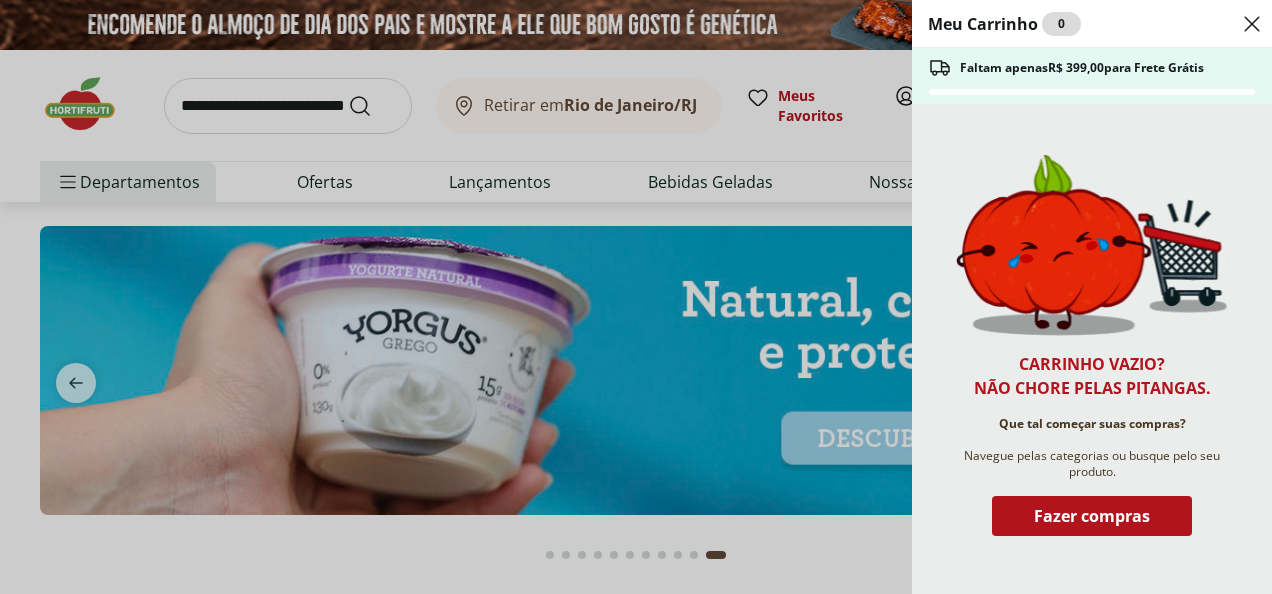 click 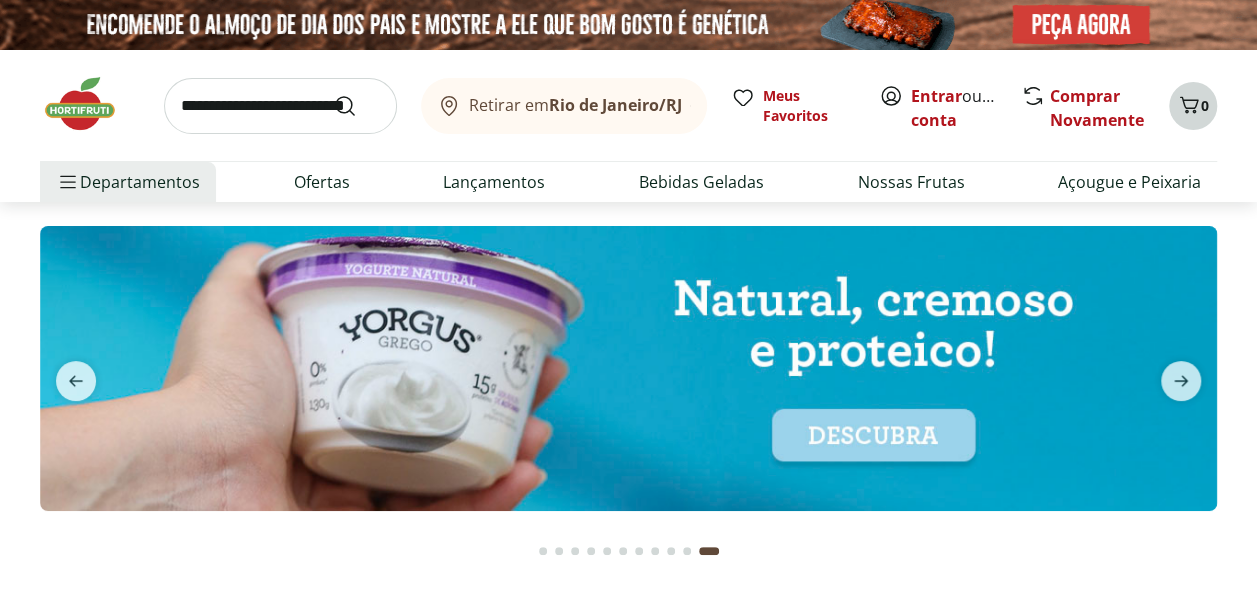 click on "0" at bounding box center (1205, 105) 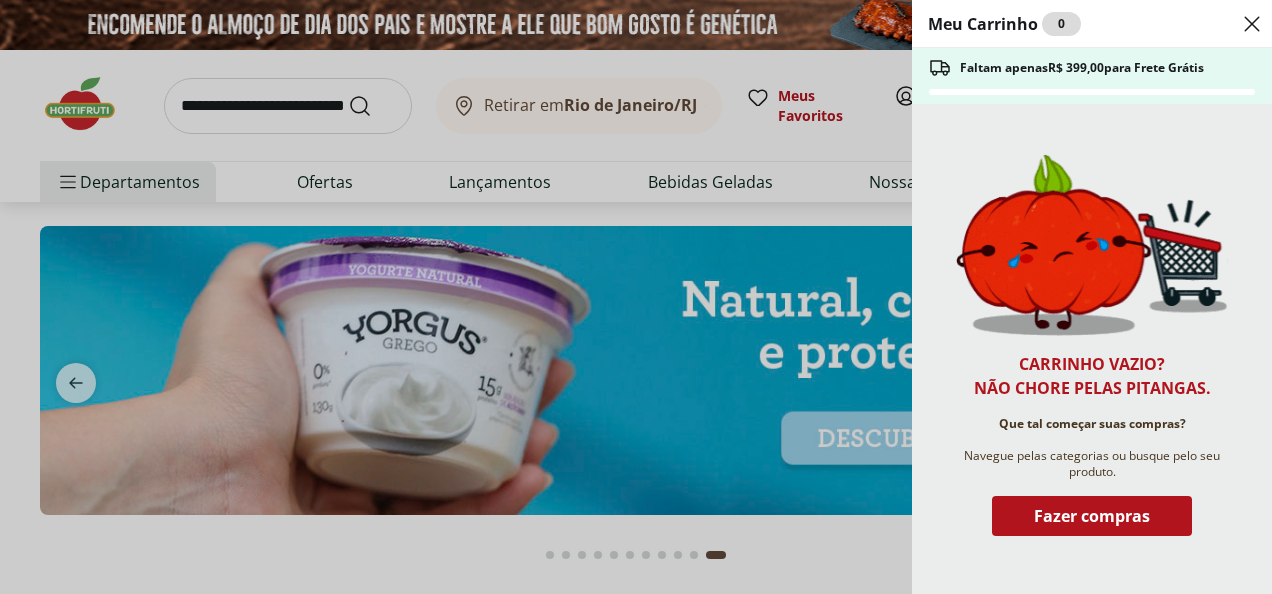 click at bounding box center (1252, 24) 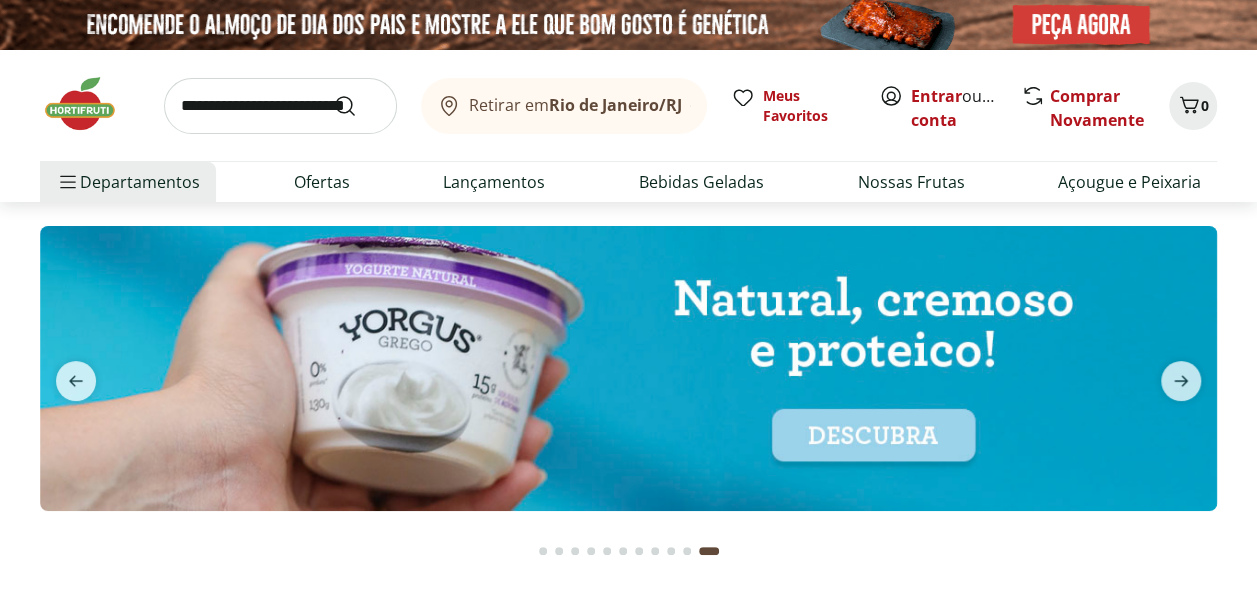 scroll, scrollTop: 8, scrollLeft: 0, axis: vertical 